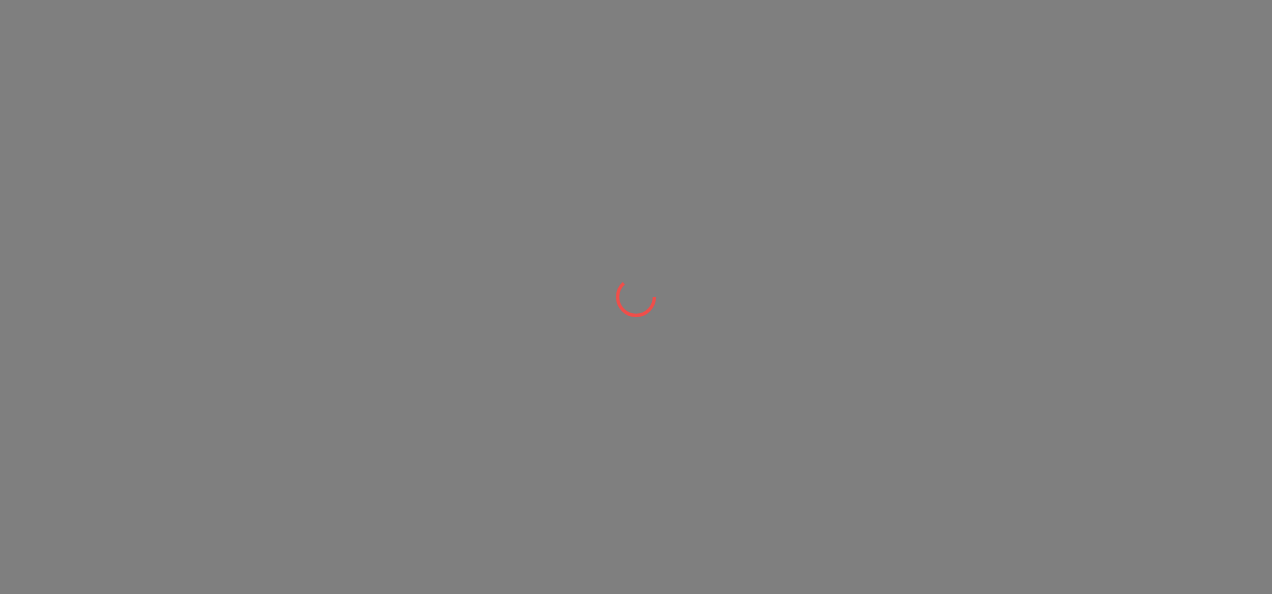 scroll, scrollTop: 0, scrollLeft: 0, axis: both 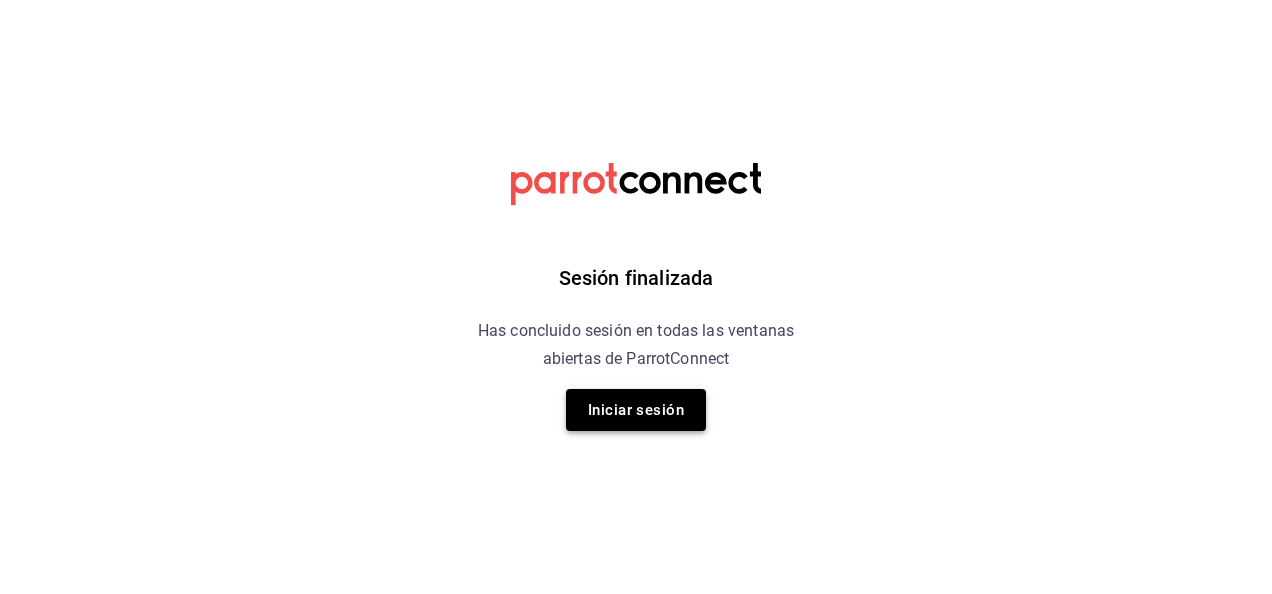 click on "Iniciar sesión" at bounding box center [636, 410] 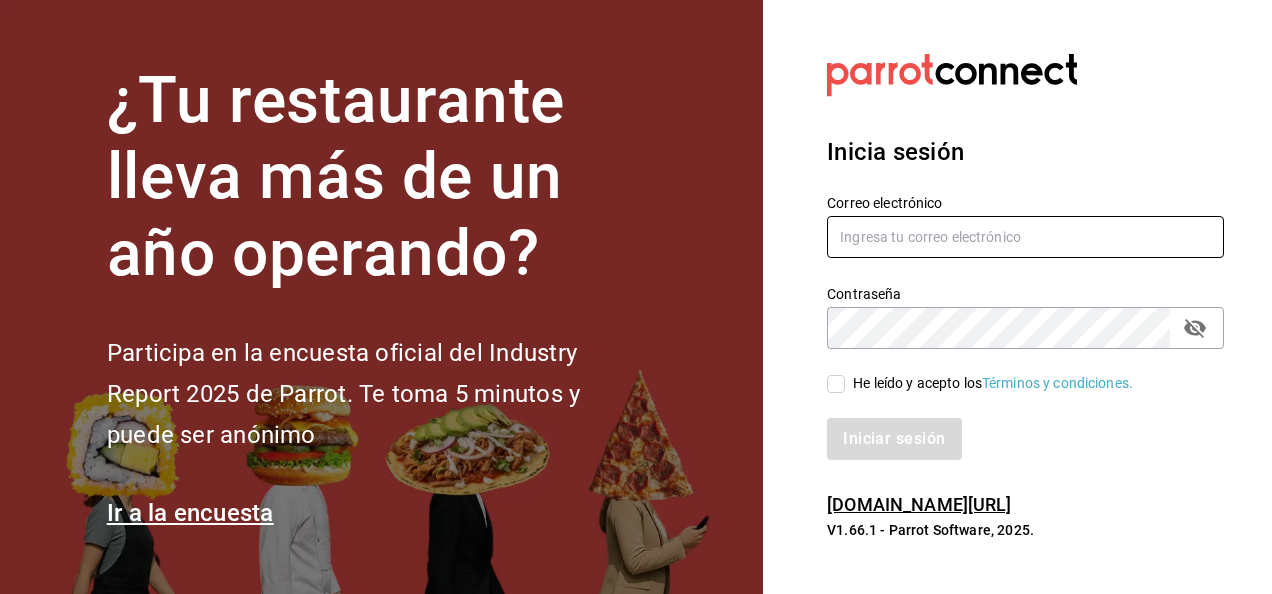 type on "[EMAIL_ADDRESS][DOMAIN_NAME]" 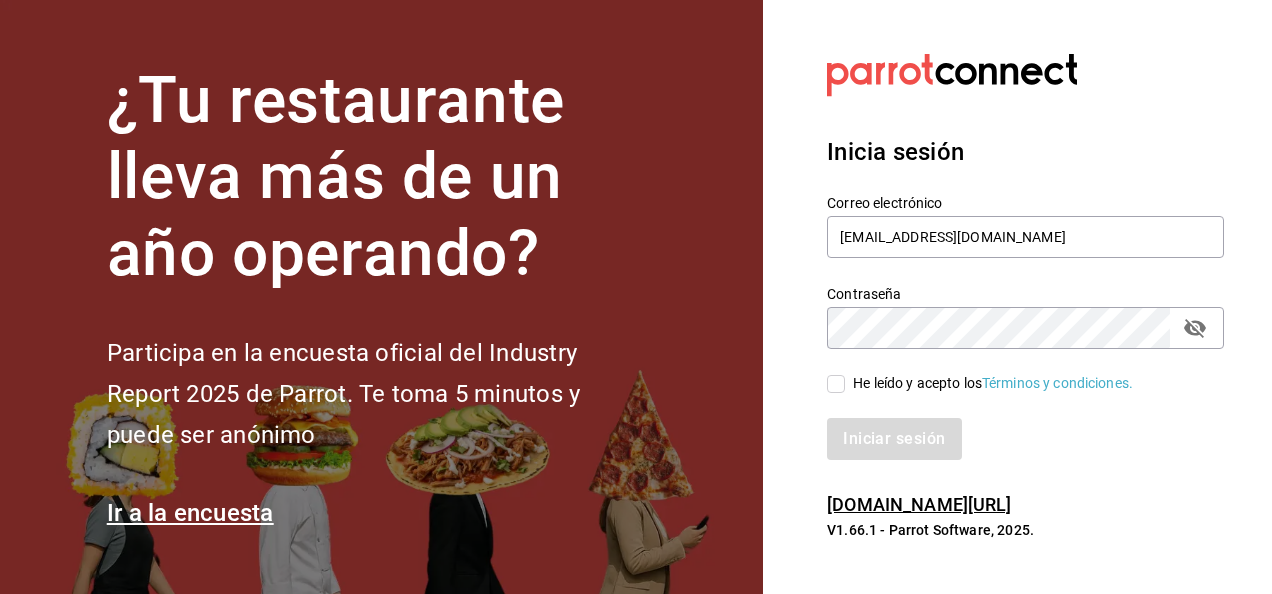 click on "He leído y acepto los  Términos y condiciones." at bounding box center (989, 383) 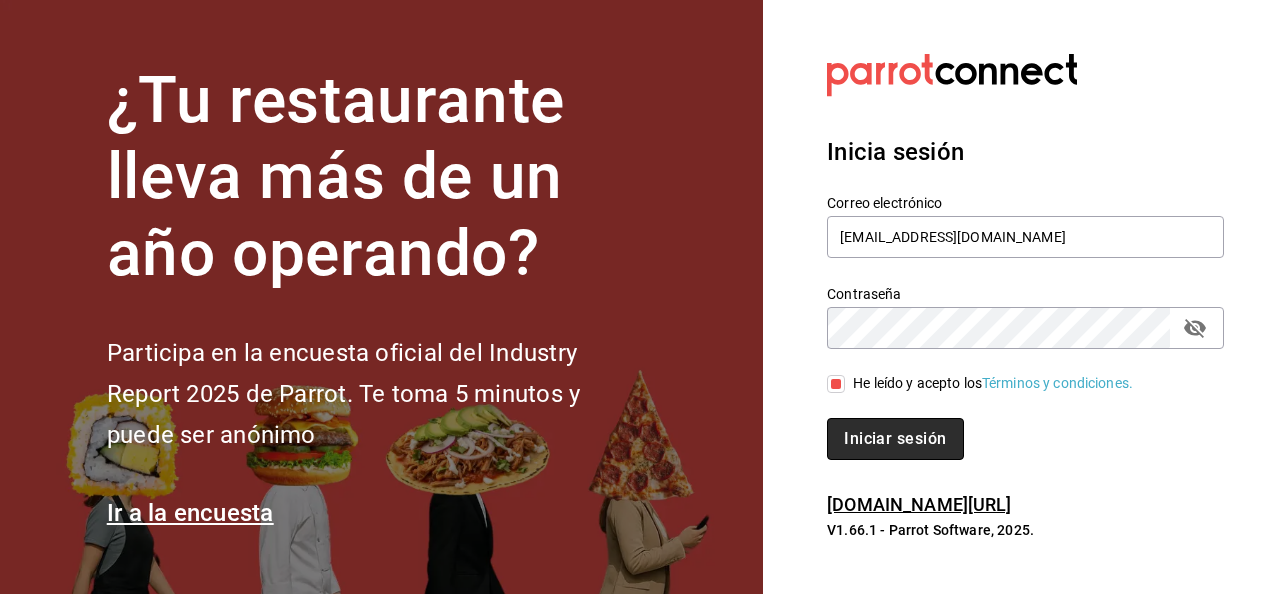 click on "Iniciar sesión" at bounding box center (895, 439) 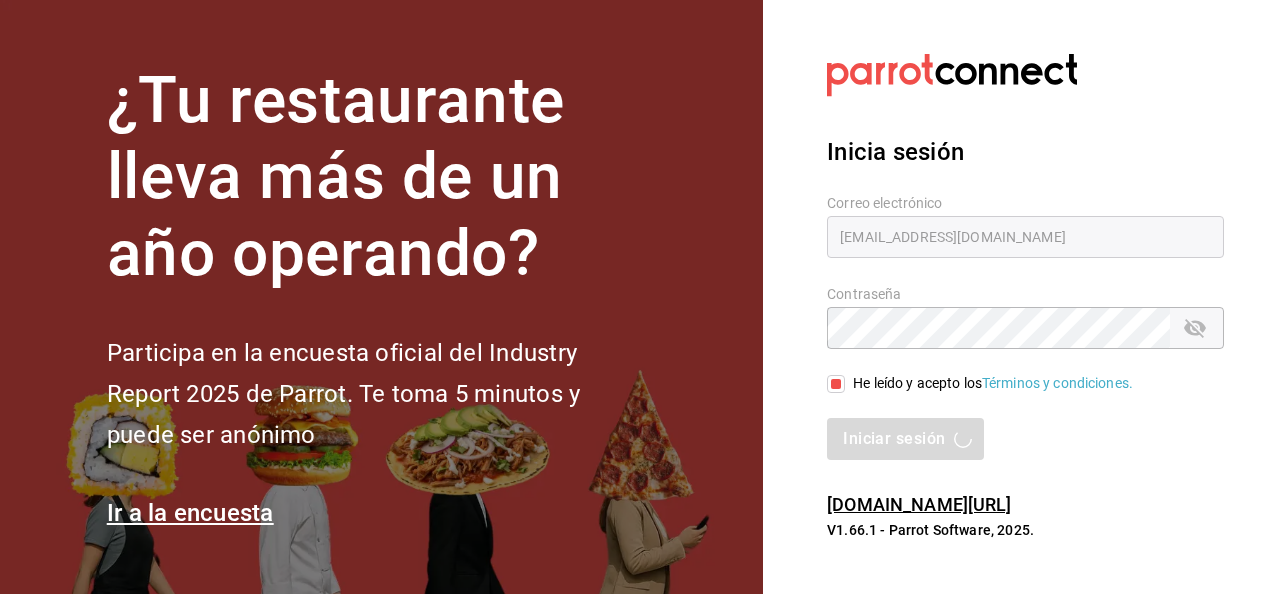 click on "Iniciar sesión" at bounding box center (1025, 439) 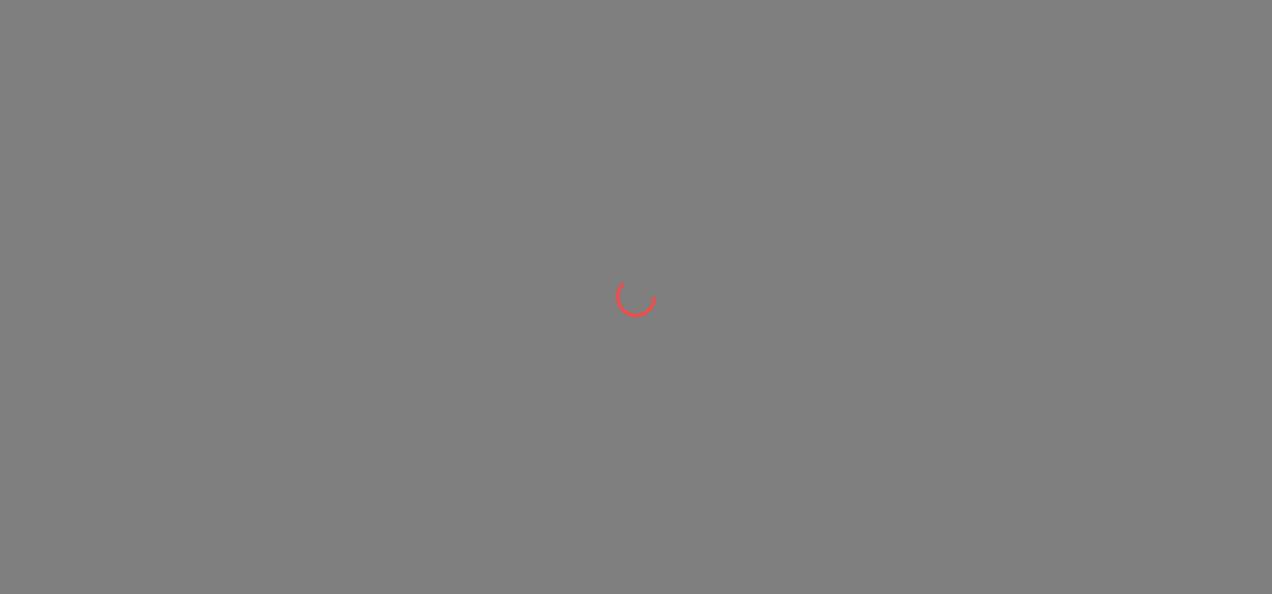 scroll, scrollTop: 0, scrollLeft: 0, axis: both 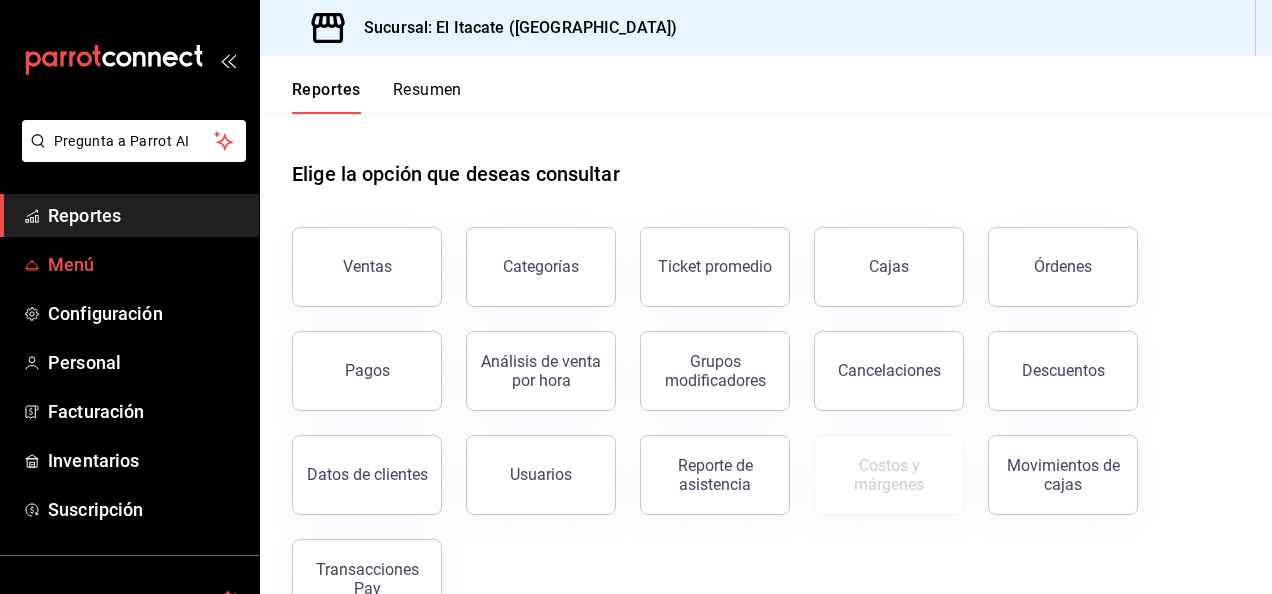 click on "Menú" at bounding box center [145, 264] 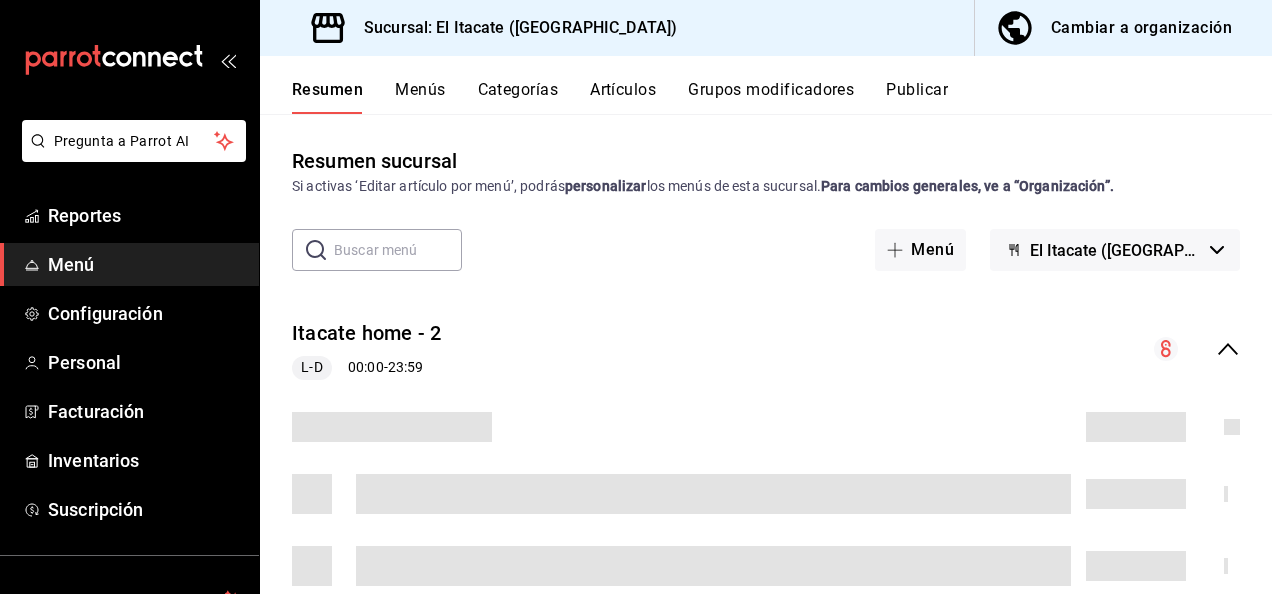 click on "Cambiar a organización" at bounding box center (1141, 28) 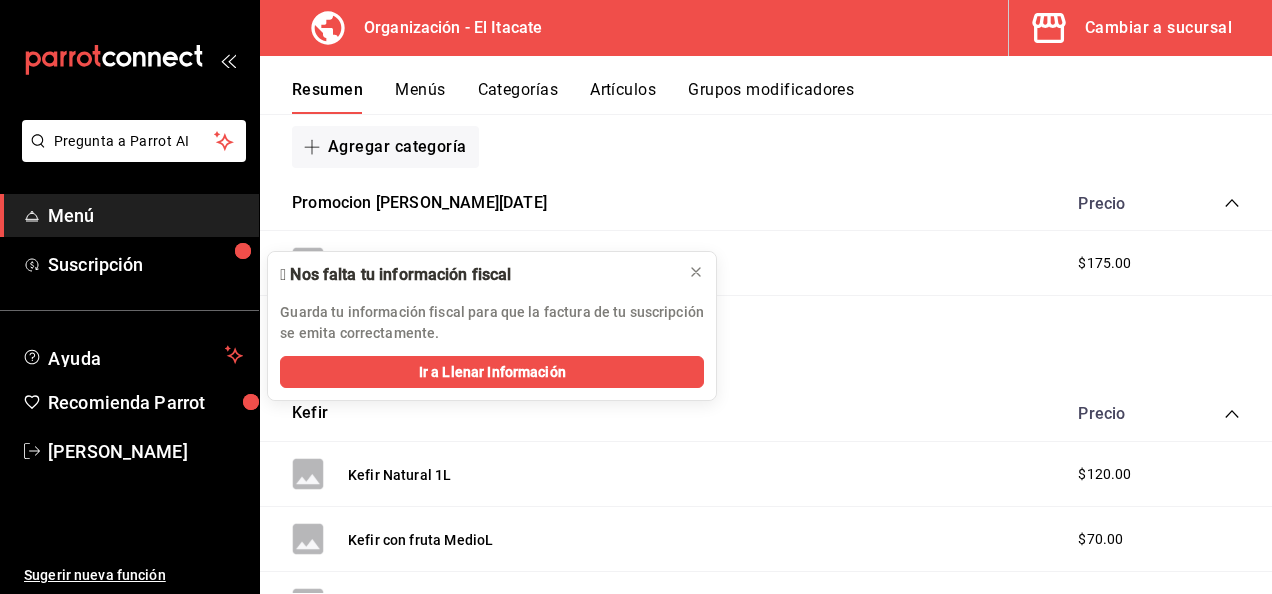 scroll, scrollTop: 0, scrollLeft: 0, axis: both 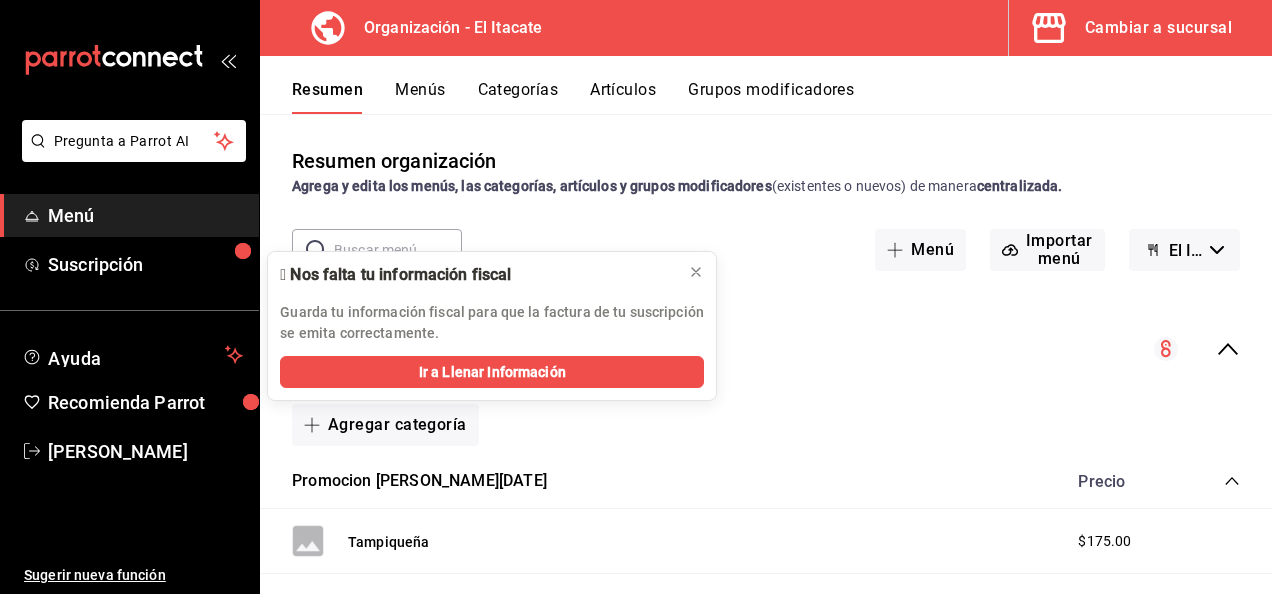 click at bounding box center (398, 250) 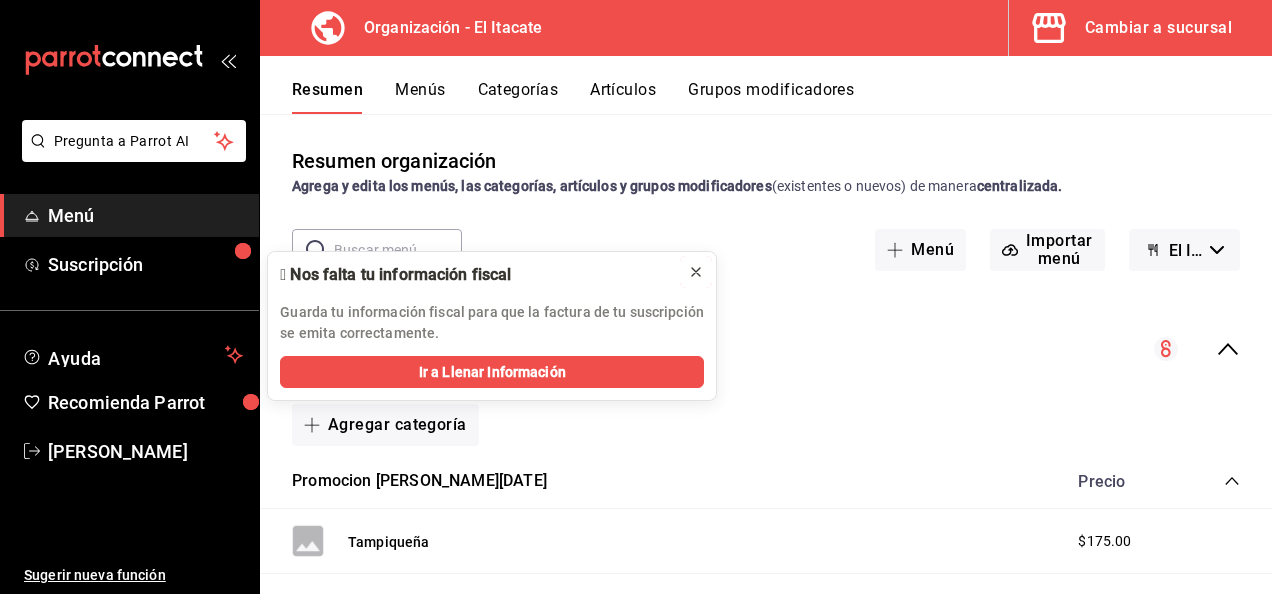 click 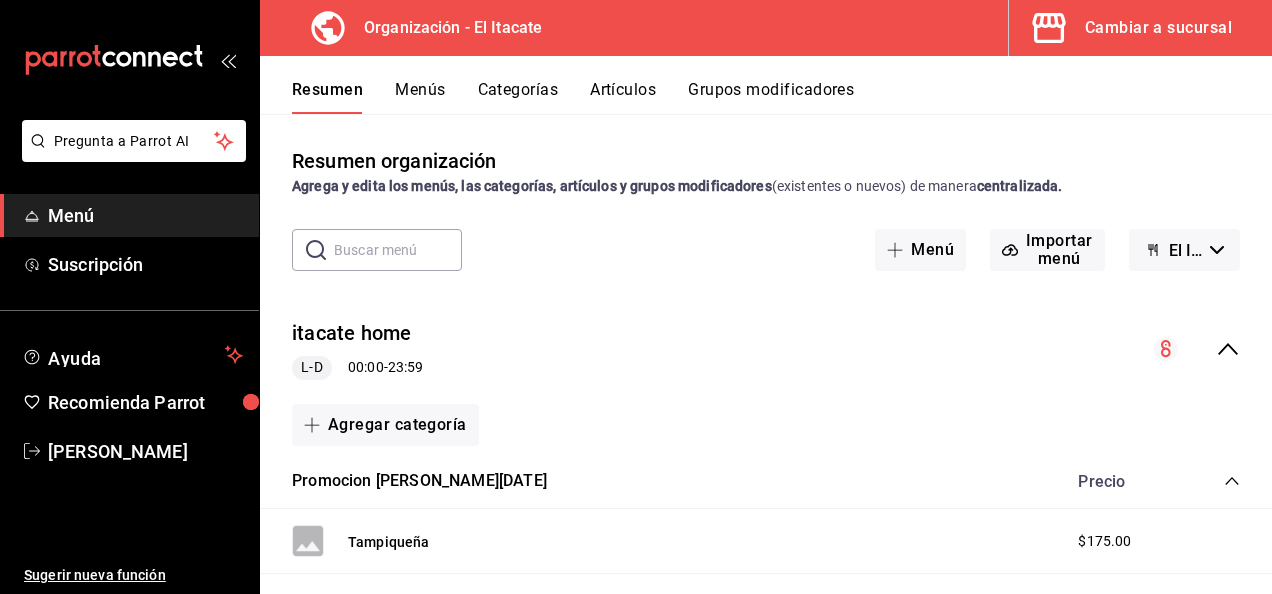click at bounding box center (398, 250) 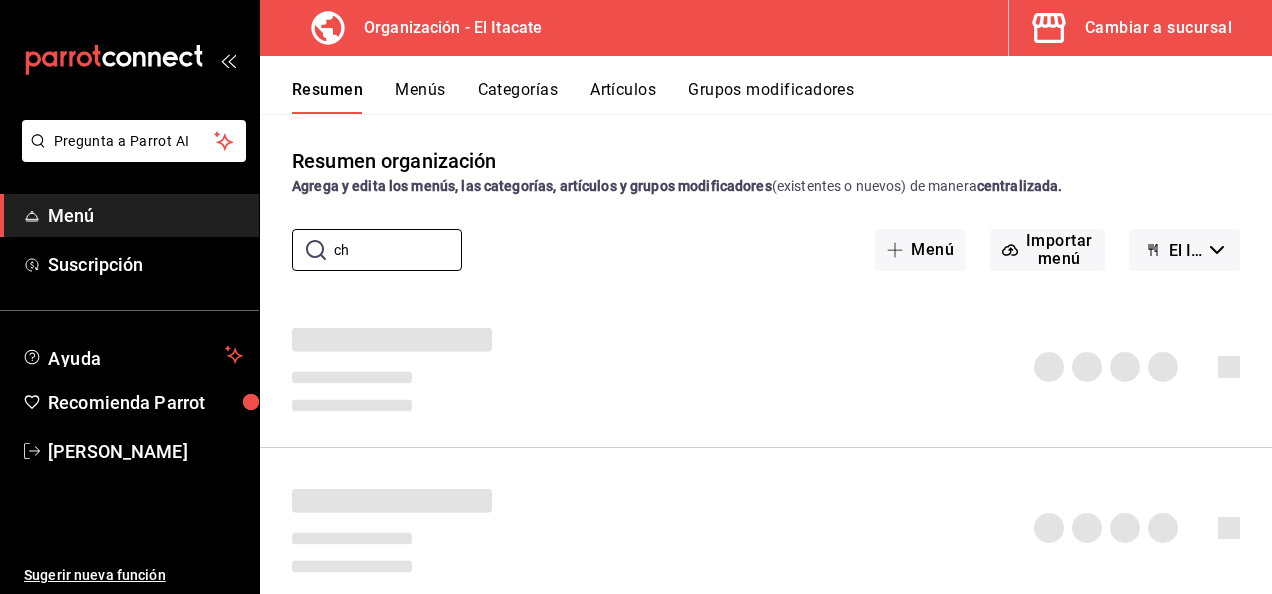 type on "c" 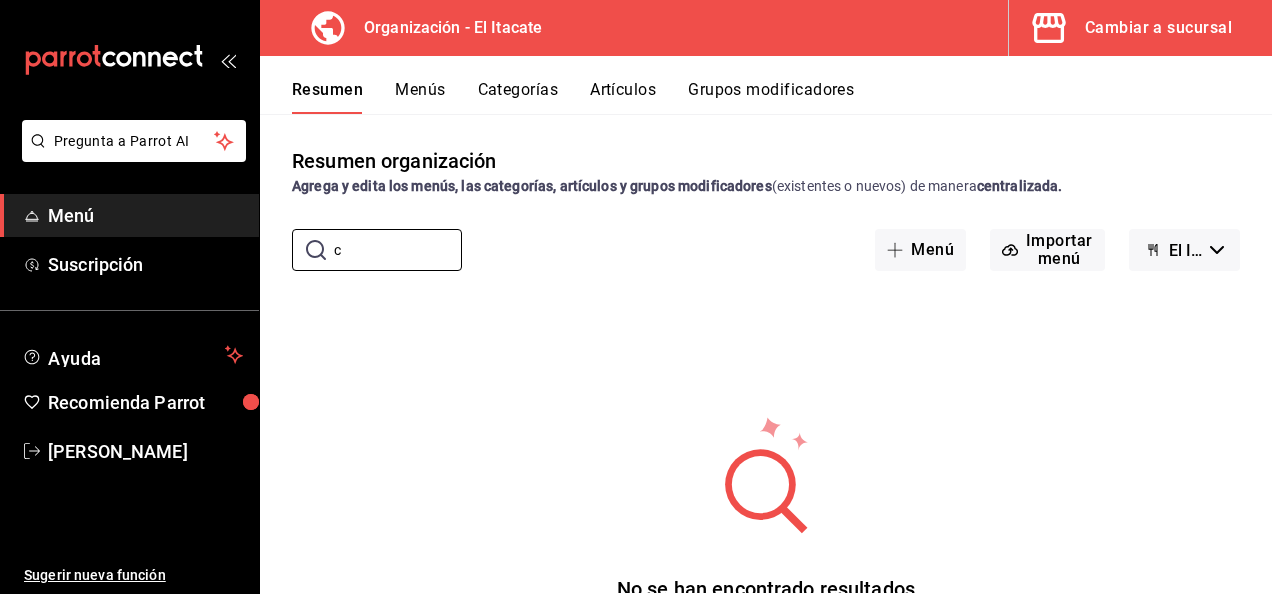 type 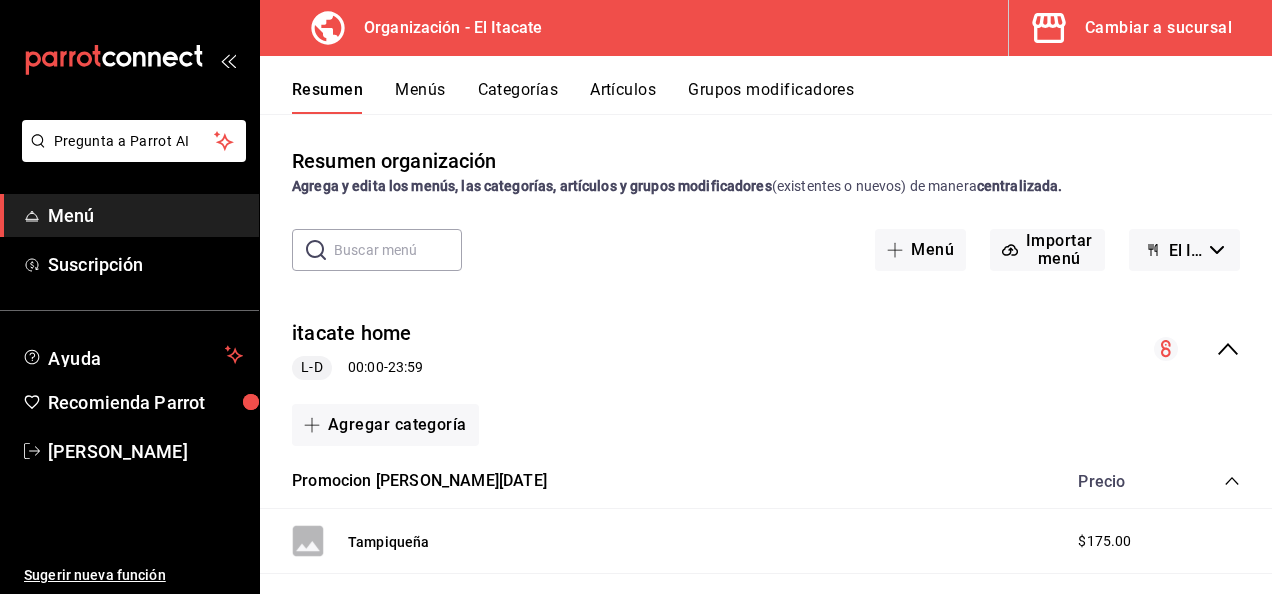 click on "Categorías" at bounding box center [518, 97] 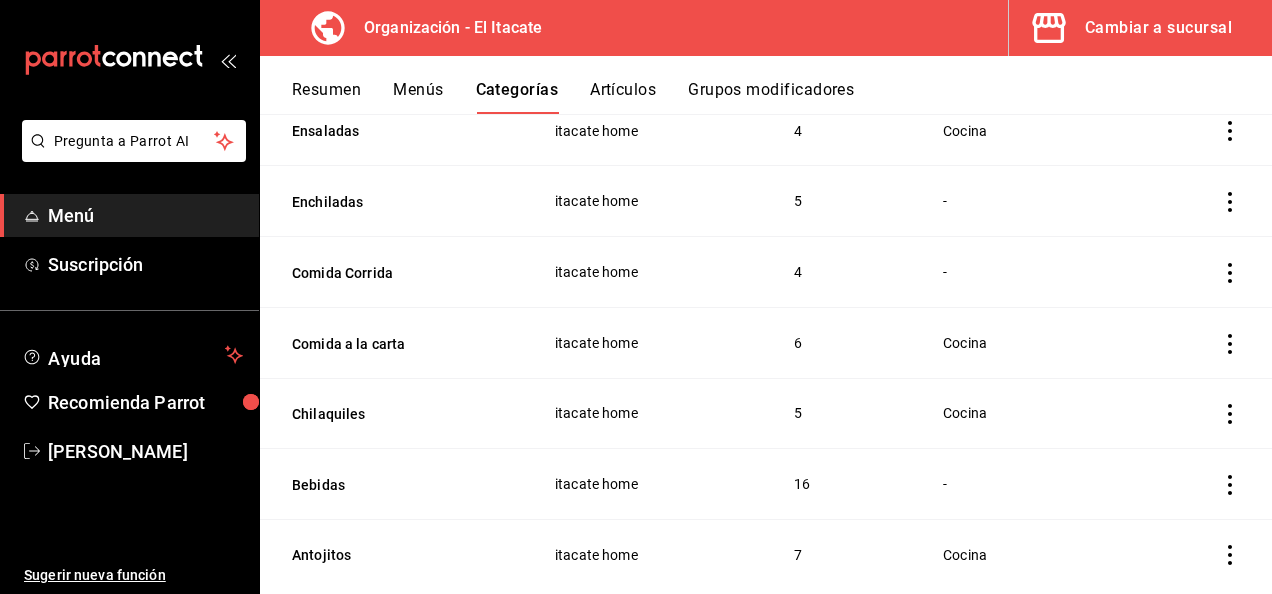 scroll, scrollTop: 1014, scrollLeft: 0, axis: vertical 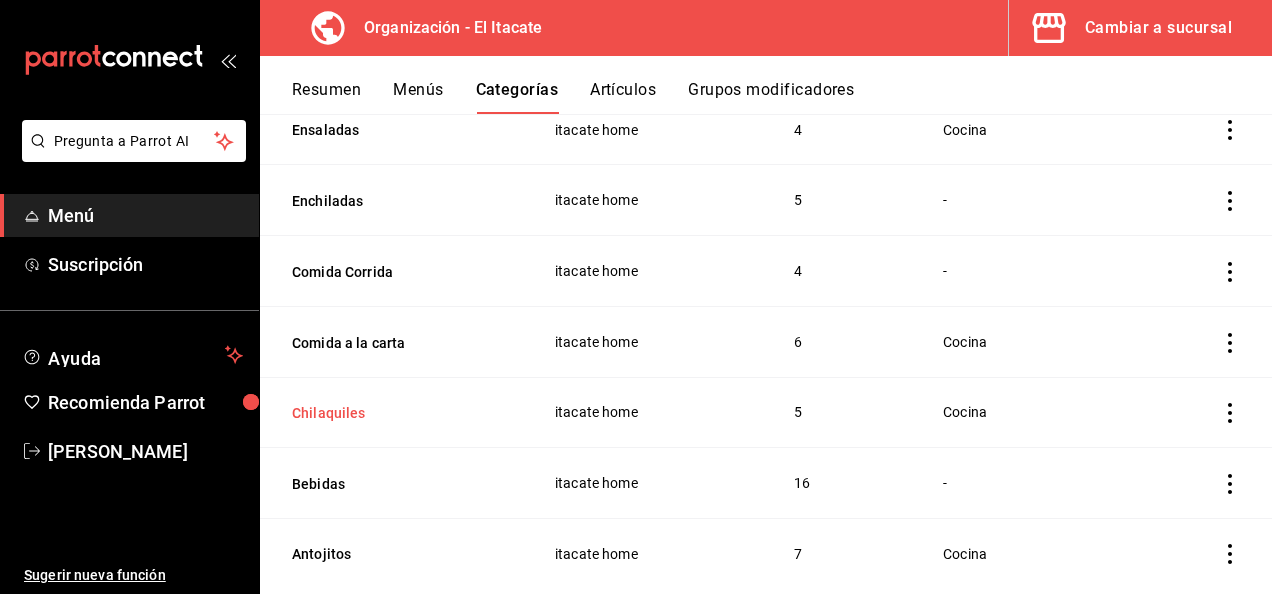 click on "Chilaquiles" at bounding box center [392, 413] 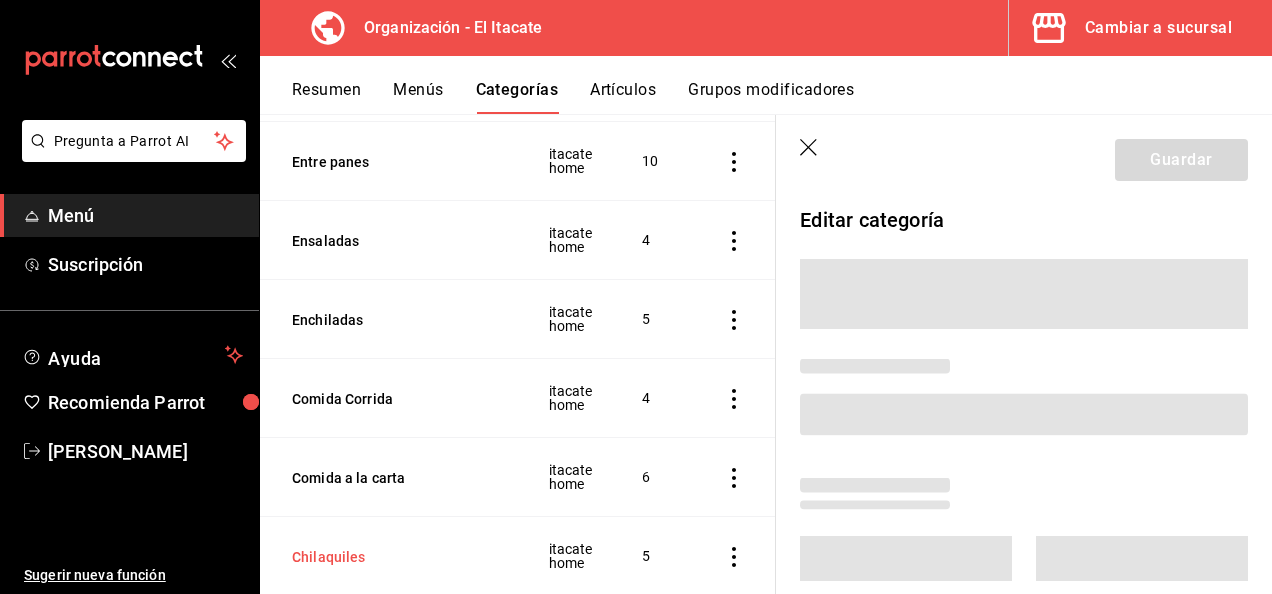 scroll, scrollTop: 1010, scrollLeft: 0, axis: vertical 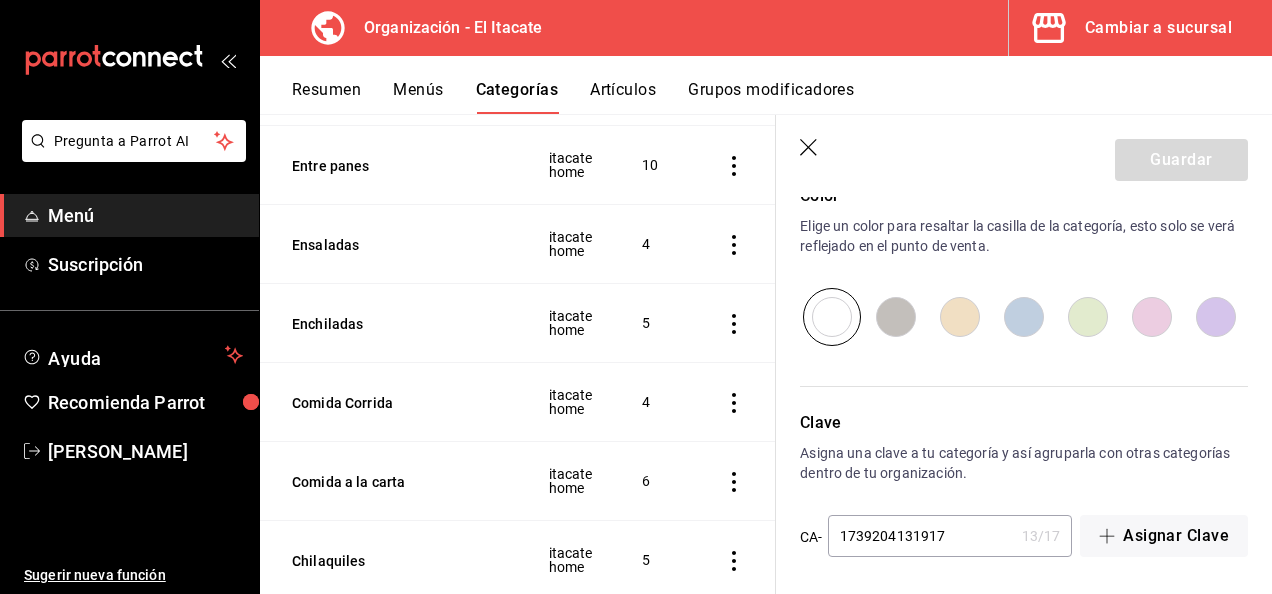 click 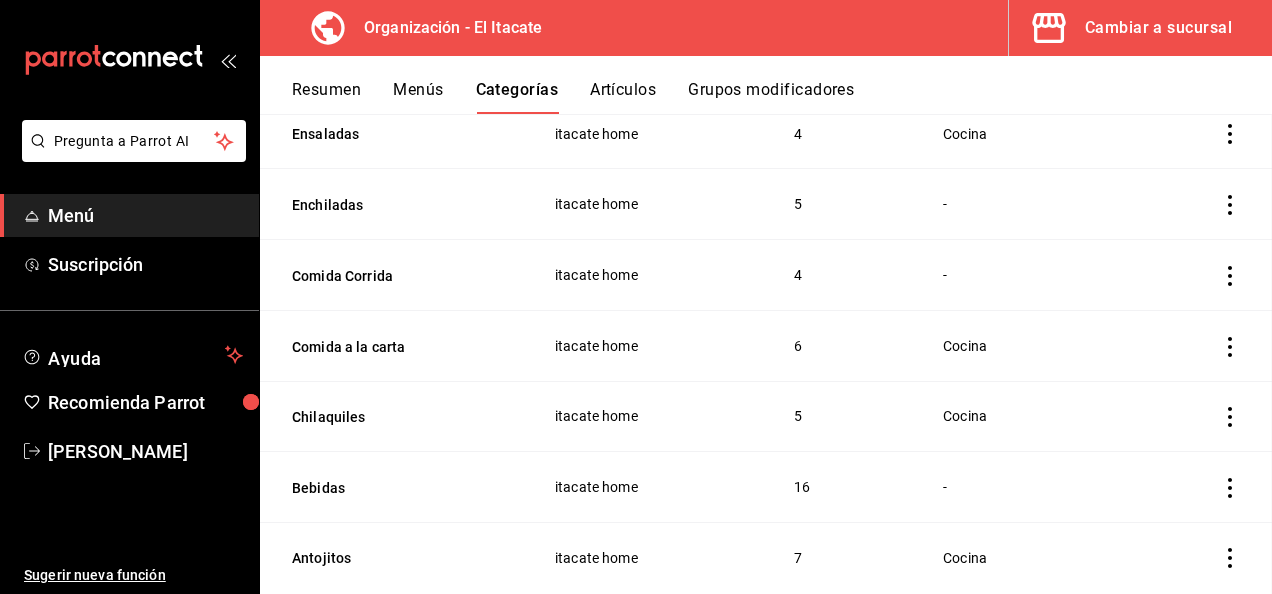 scroll, scrollTop: 0, scrollLeft: 0, axis: both 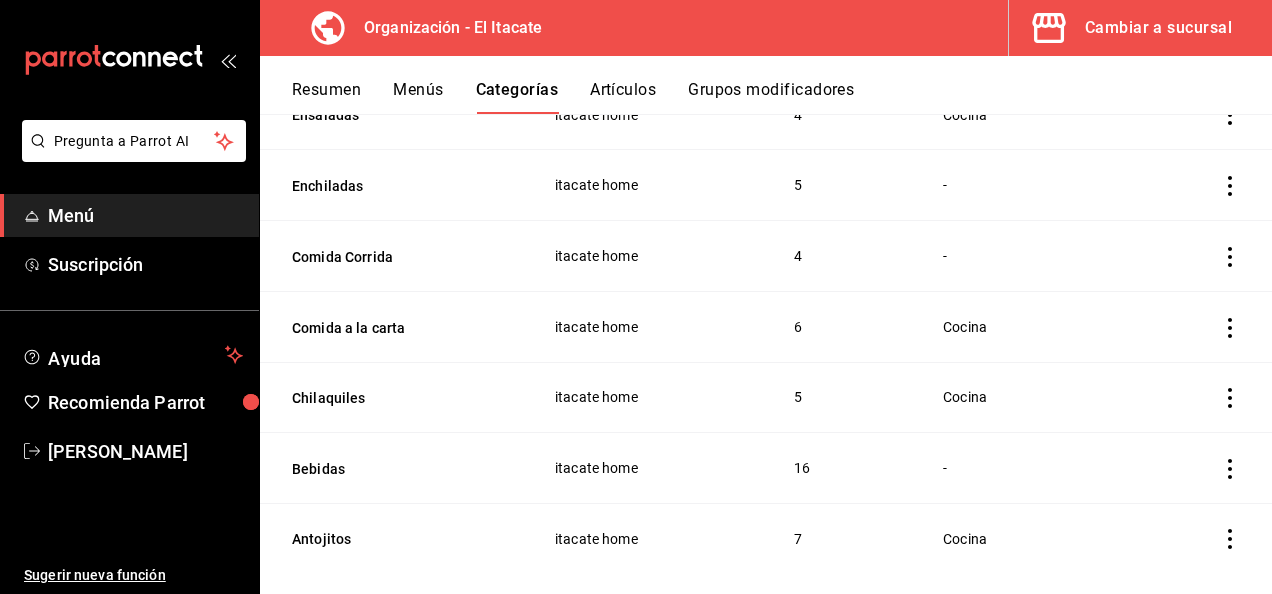 click on "Menús" at bounding box center (418, 97) 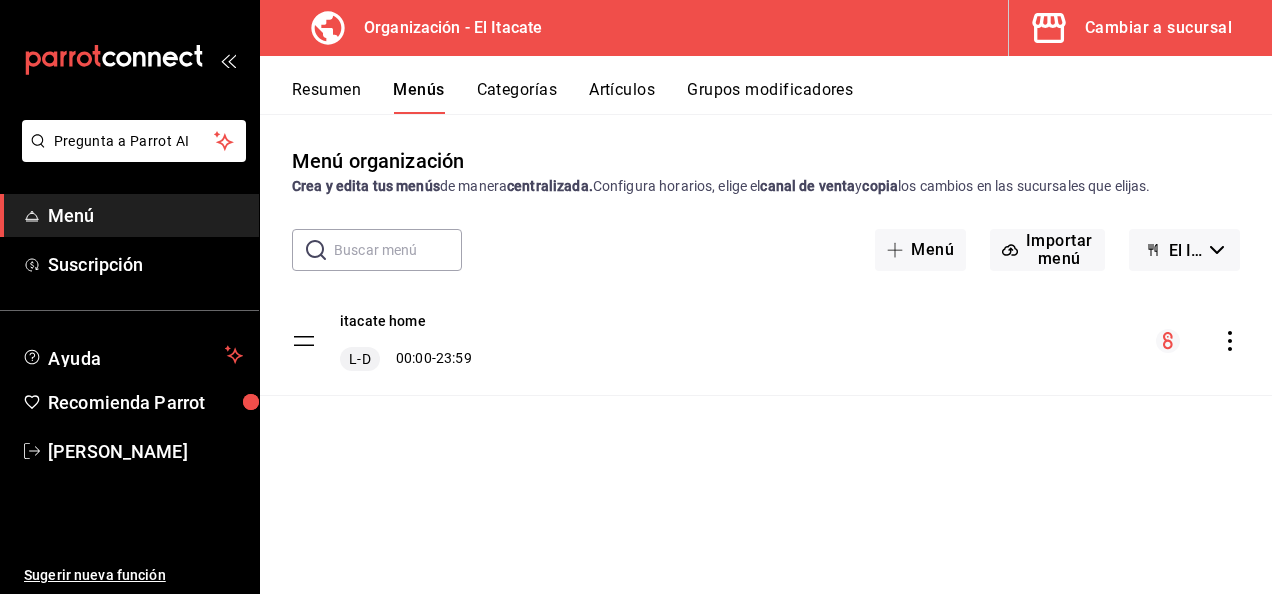 click on "Resumen" at bounding box center (326, 97) 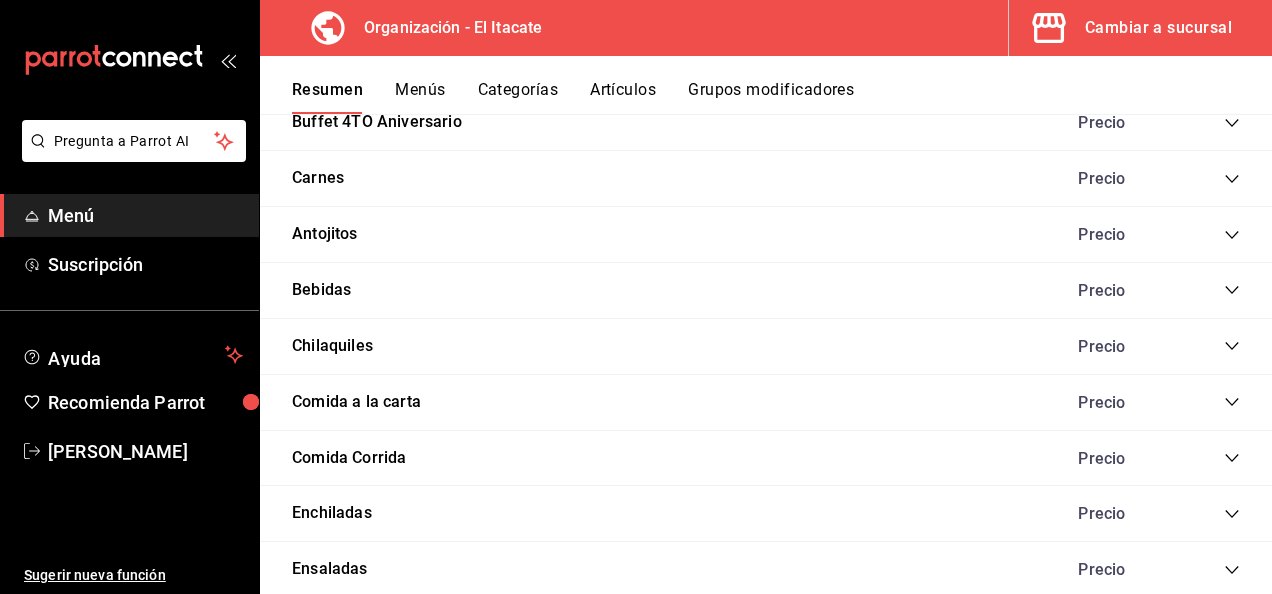 scroll, scrollTop: 1041, scrollLeft: 0, axis: vertical 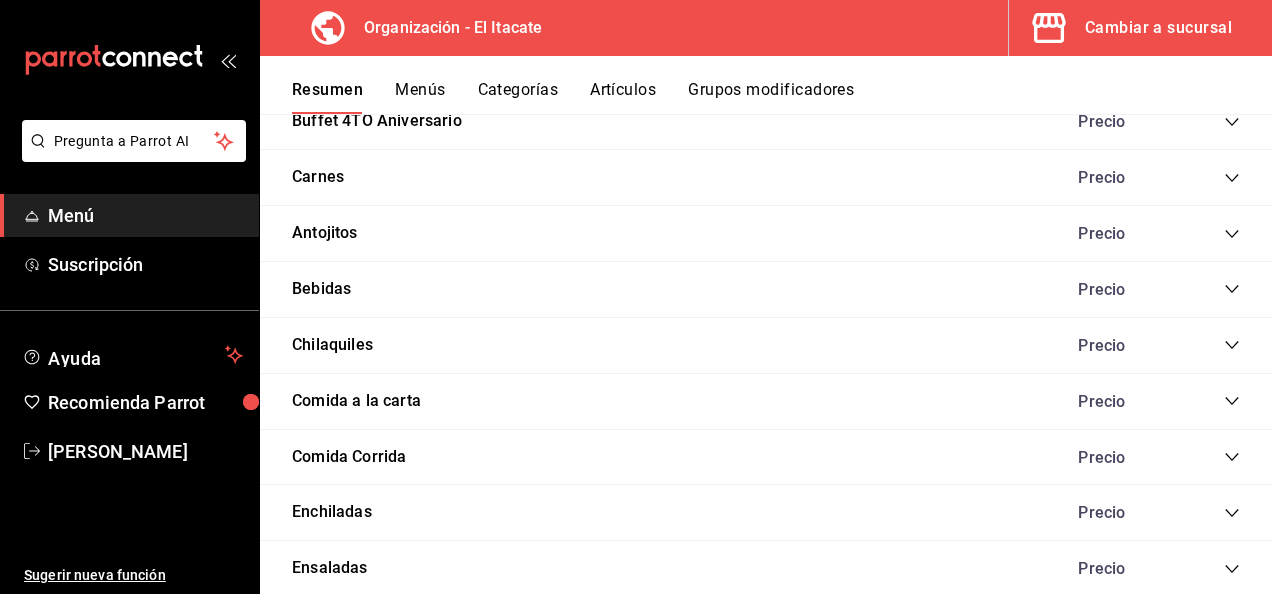 click 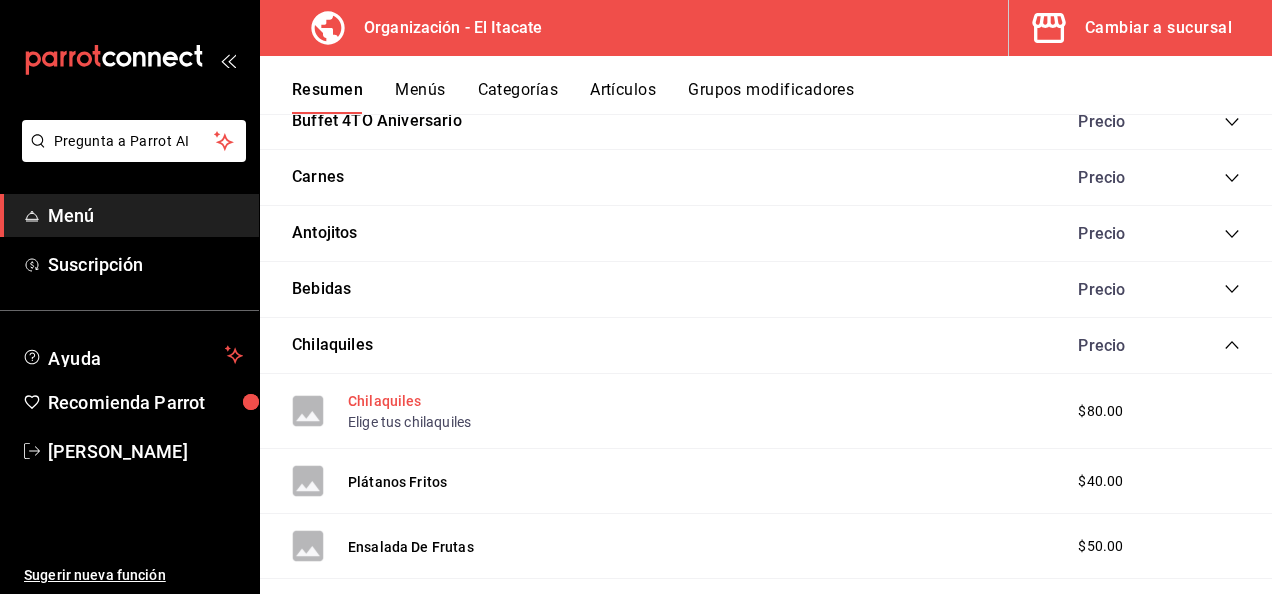 click on "Chilaquiles" at bounding box center [385, 401] 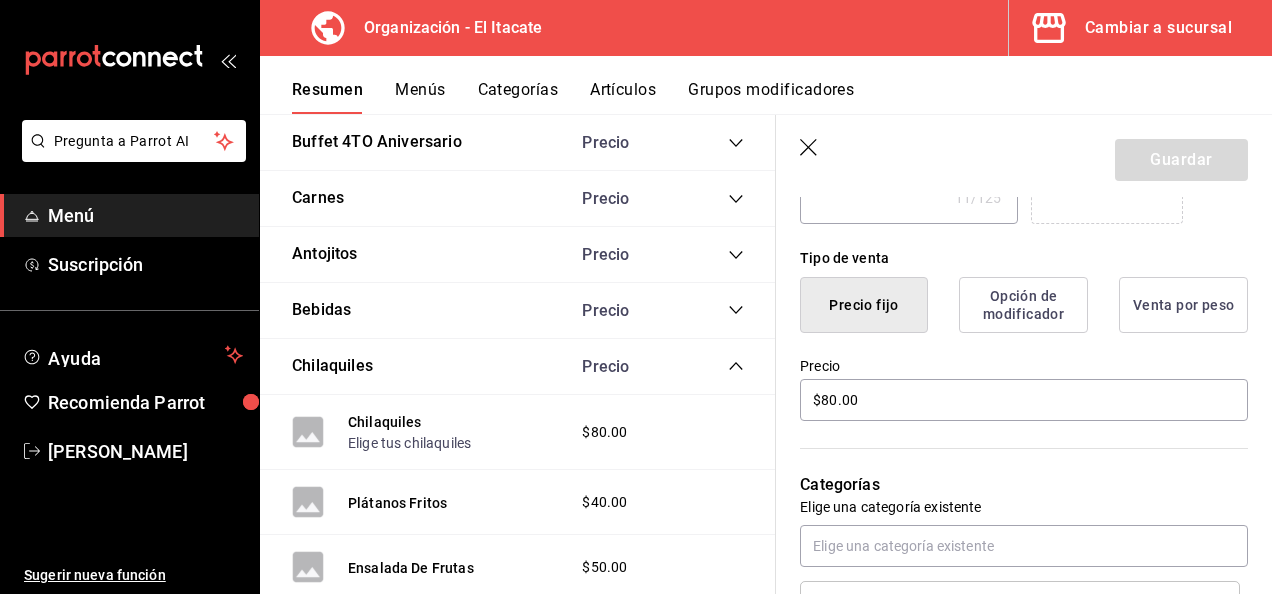 scroll, scrollTop: 446, scrollLeft: 0, axis: vertical 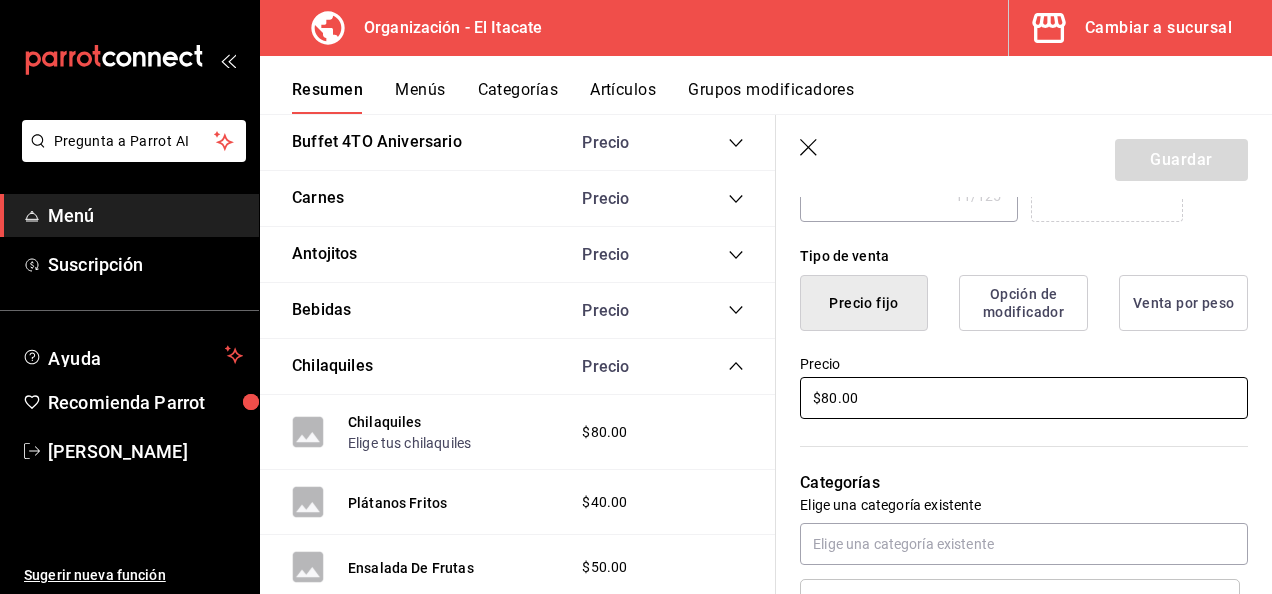 click on "$80.00" at bounding box center [1024, 398] 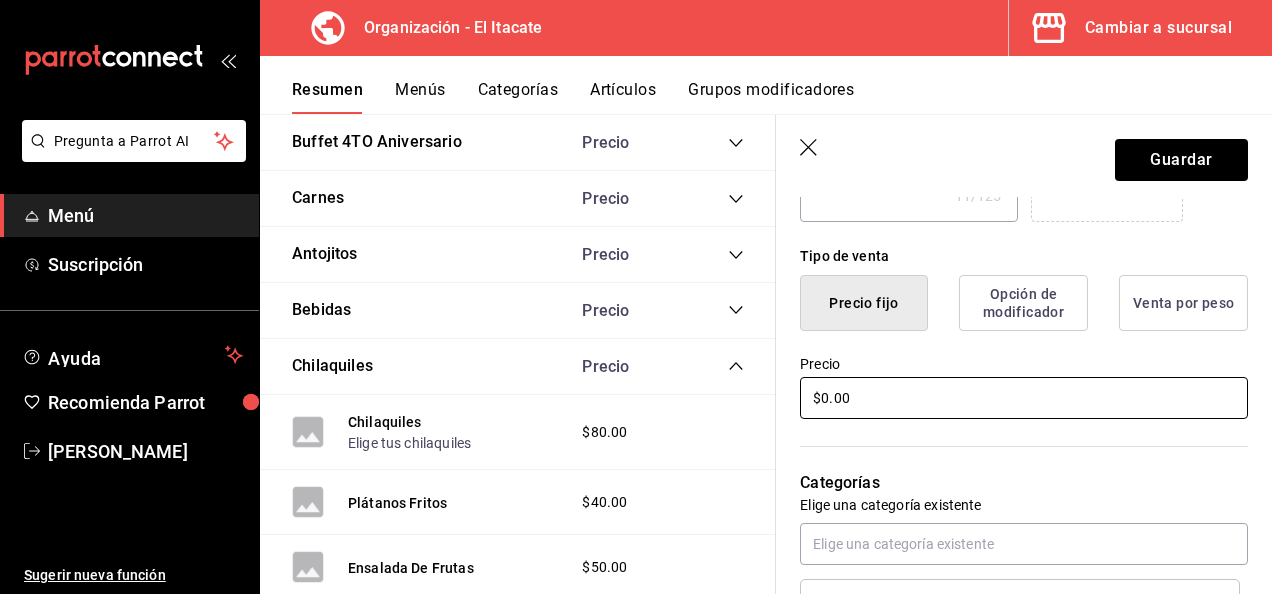 type on "x" 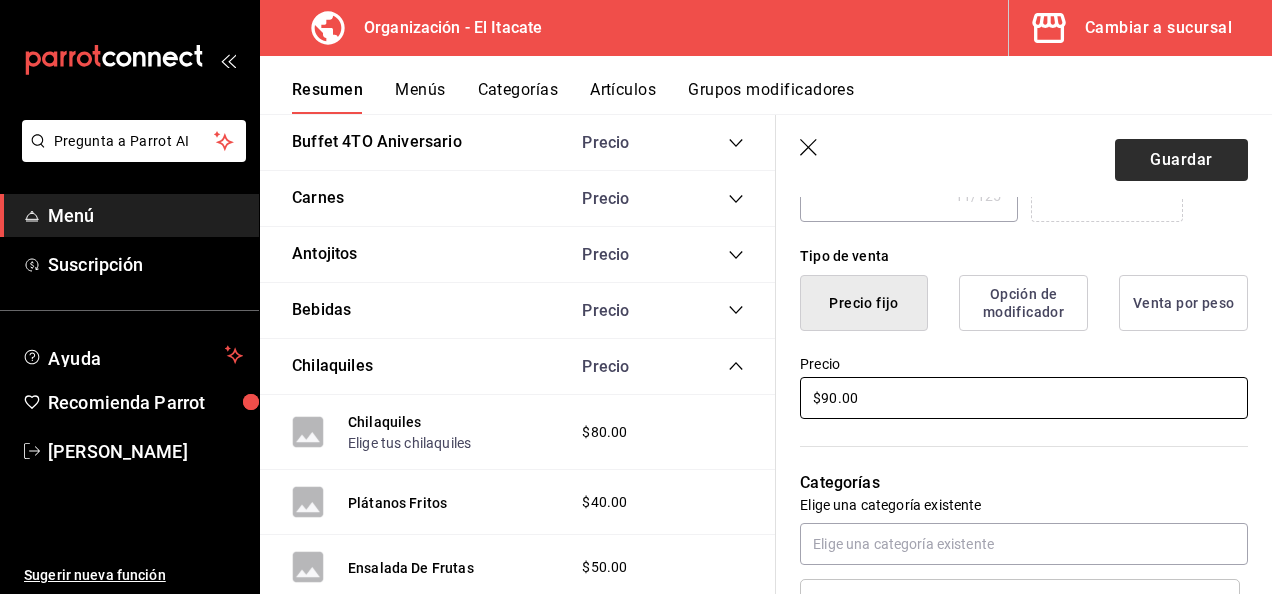 type on "$90.00" 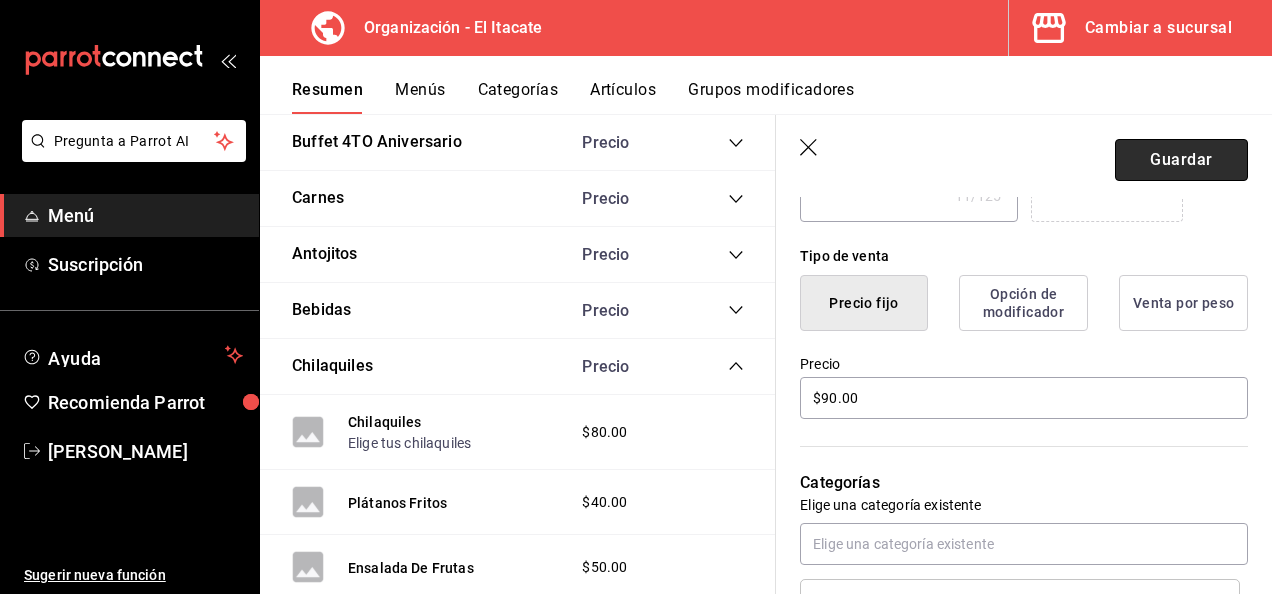 click on "Guardar" at bounding box center [1181, 160] 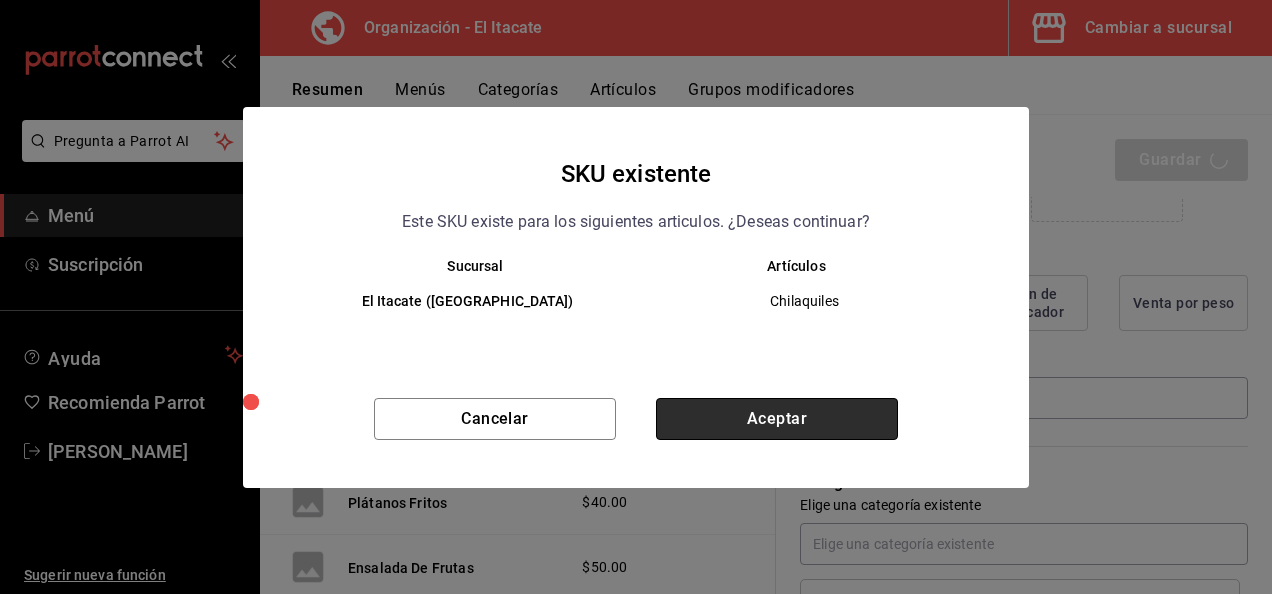 click on "Aceptar" at bounding box center [777, 419] 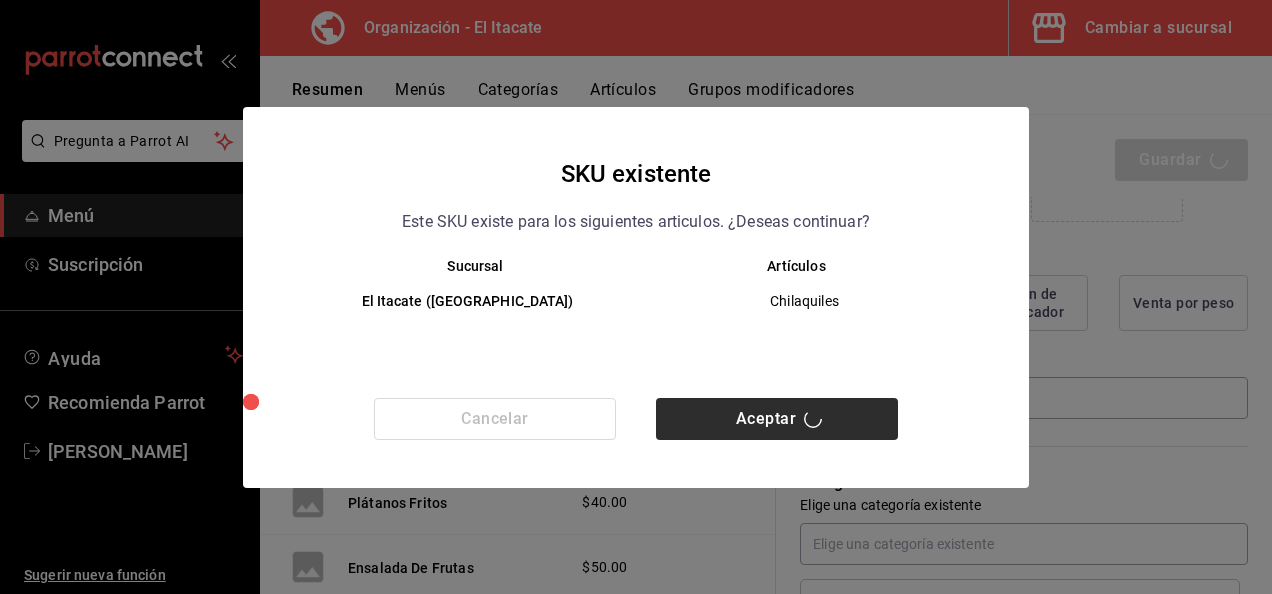 type on "x" 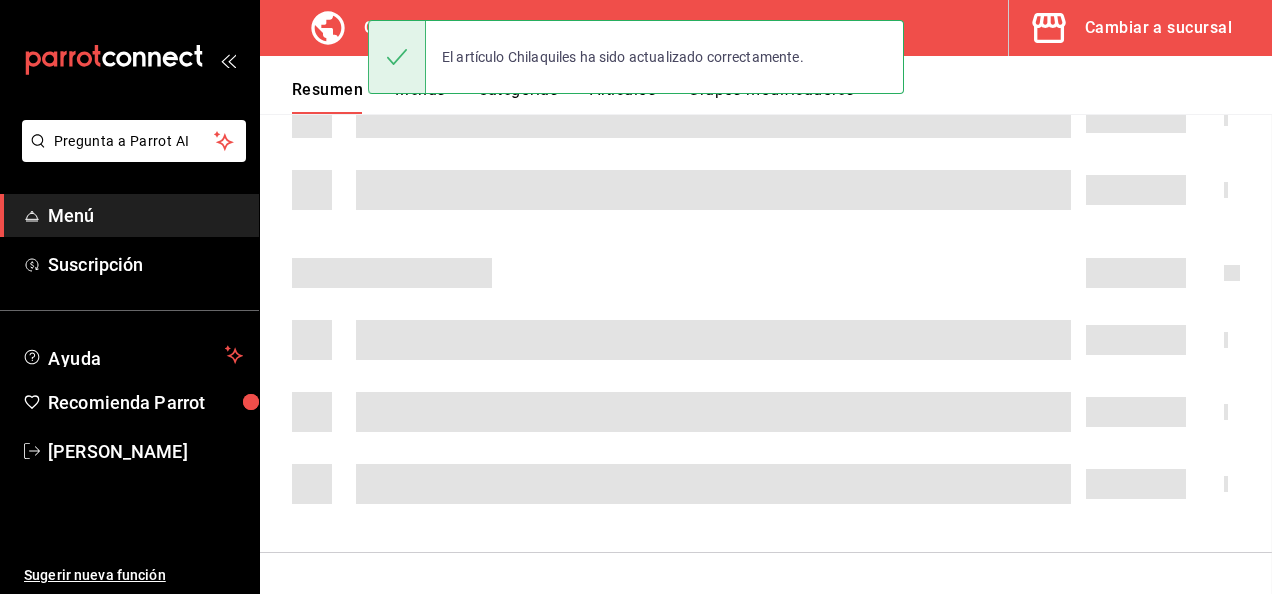 scroll, scrollTop: 0, scrollLeft: 0, axis: both 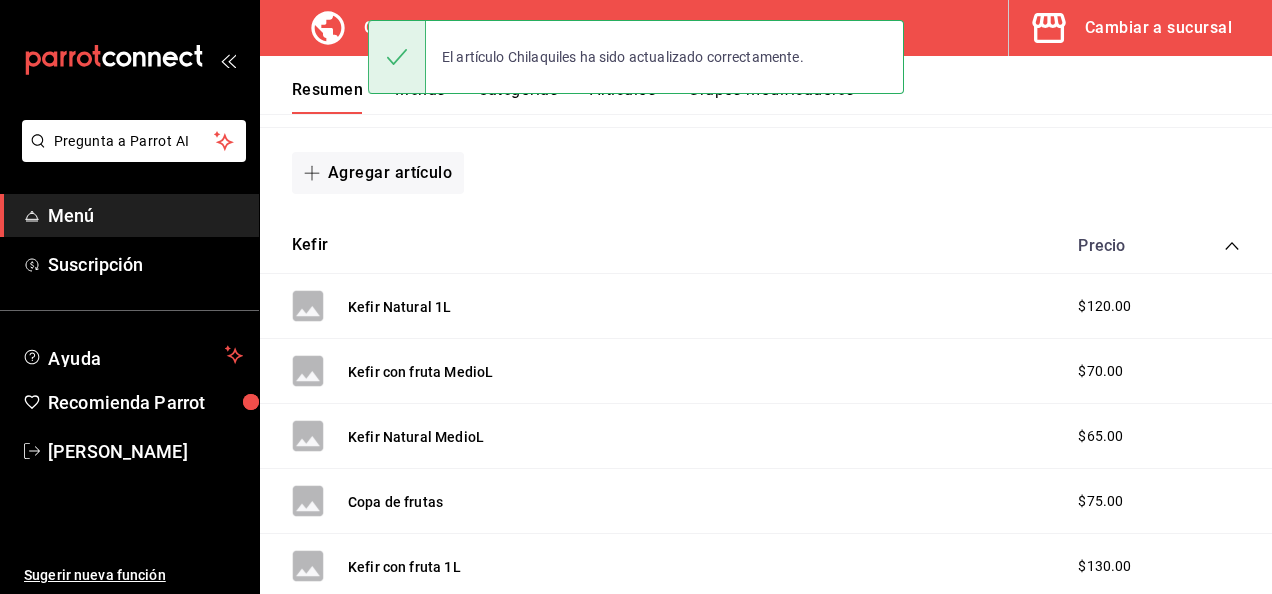 click on "Resumen" at bounding box center [327, 97] 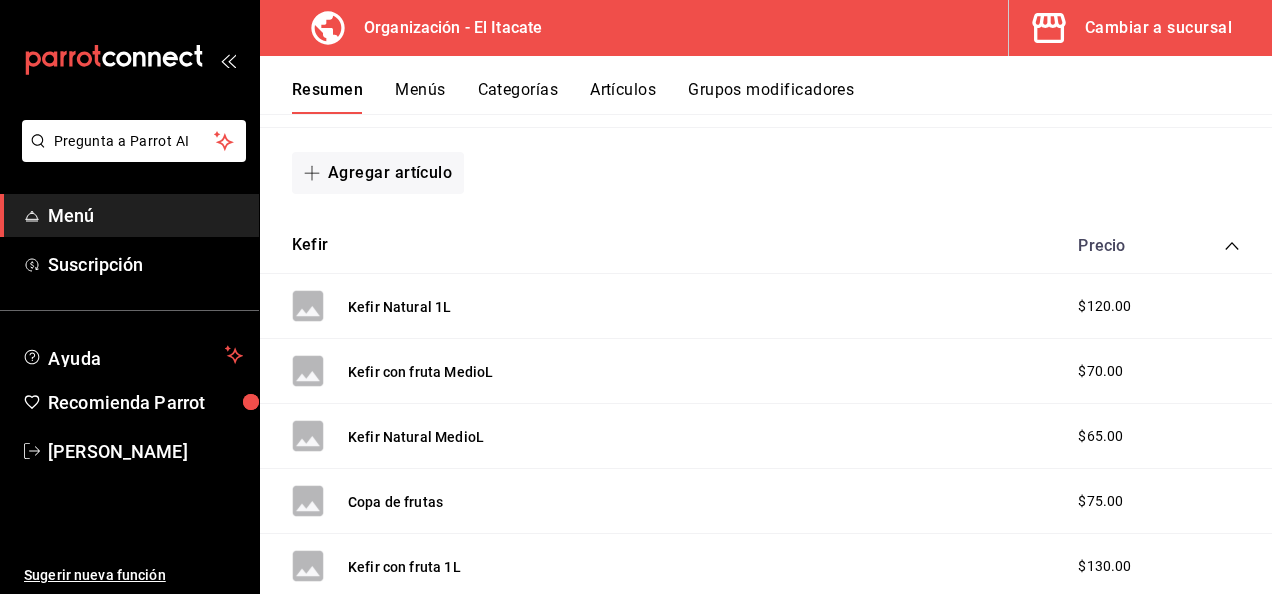 click on "Resumen" at bounding box center [327, 97] 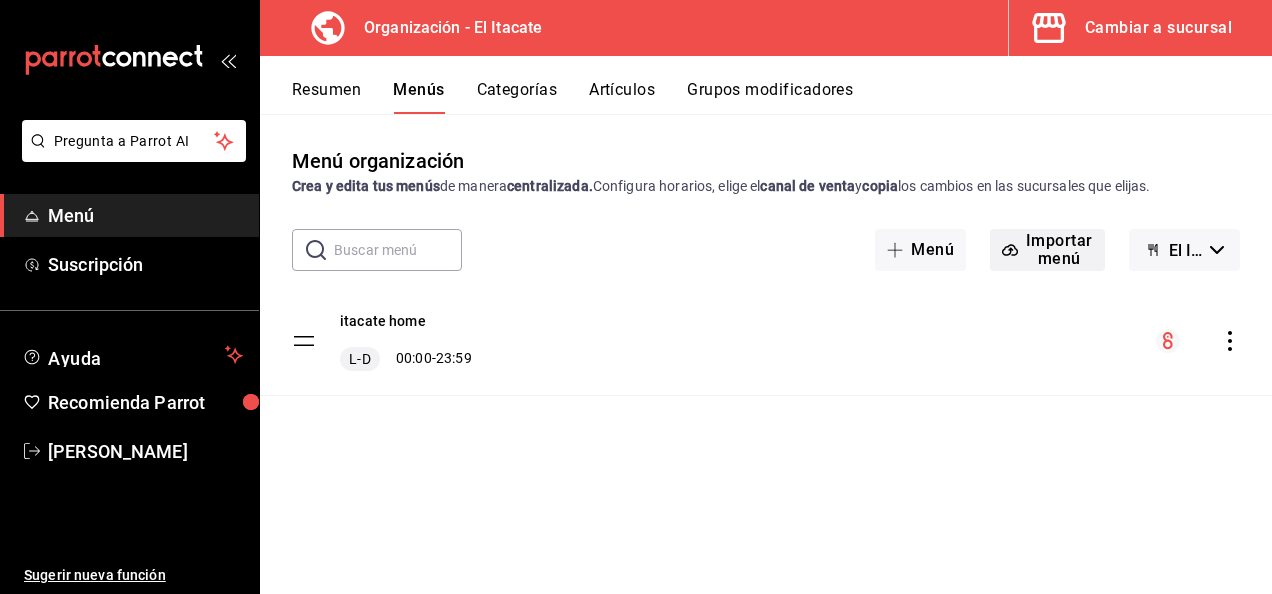 click on "Importar menú" at bounding box center (1047, 250) 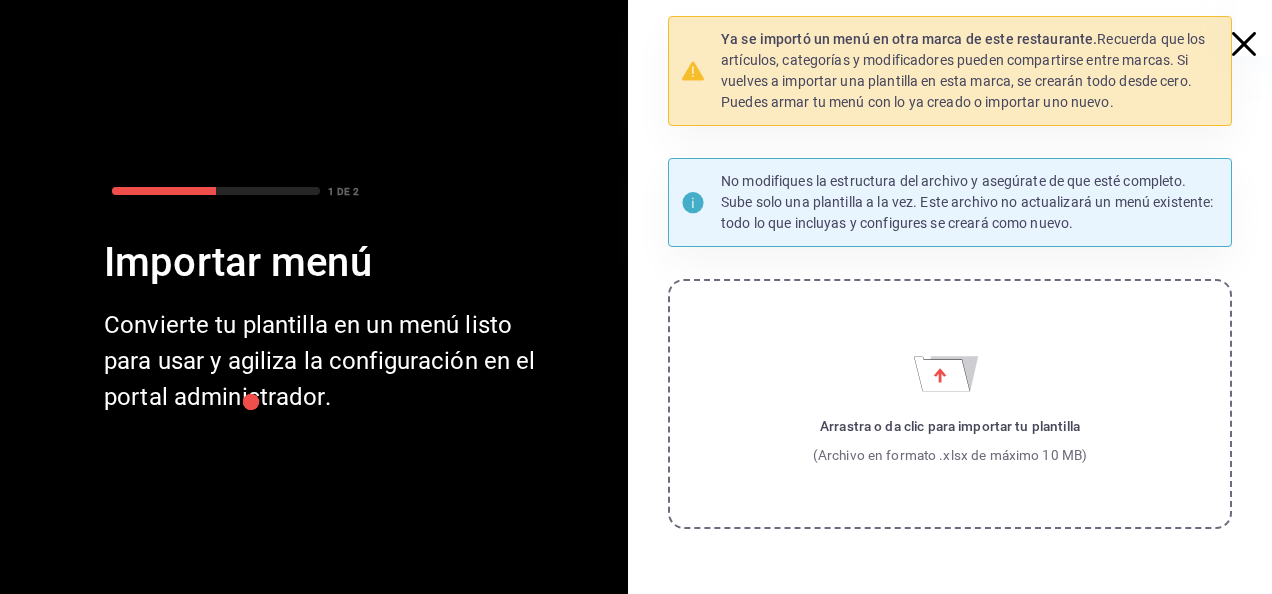 click 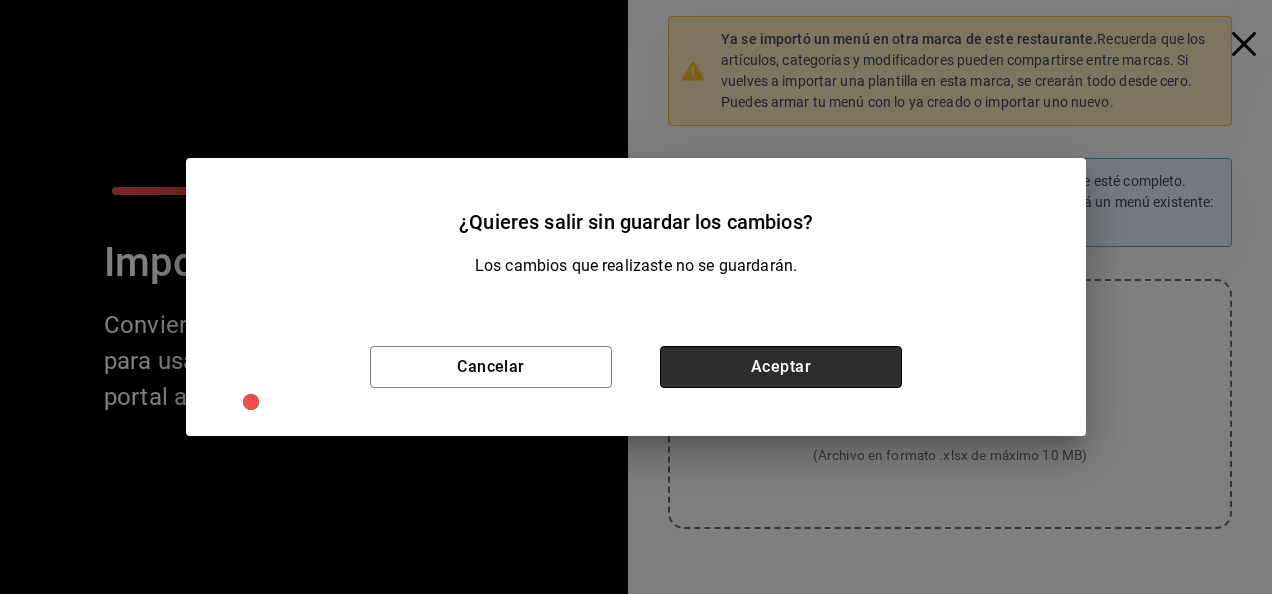 click on "Aceptar" at bounding box center [781, 367] 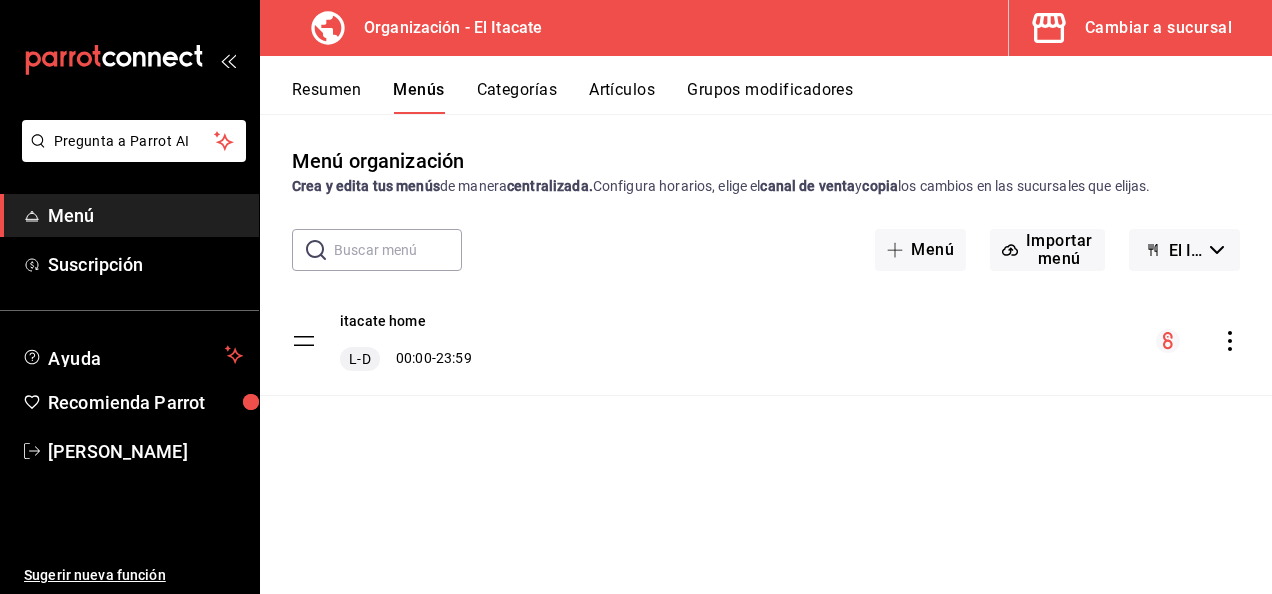 click on "El Itacate (Borrador)" at bounding box center (1185, 250) 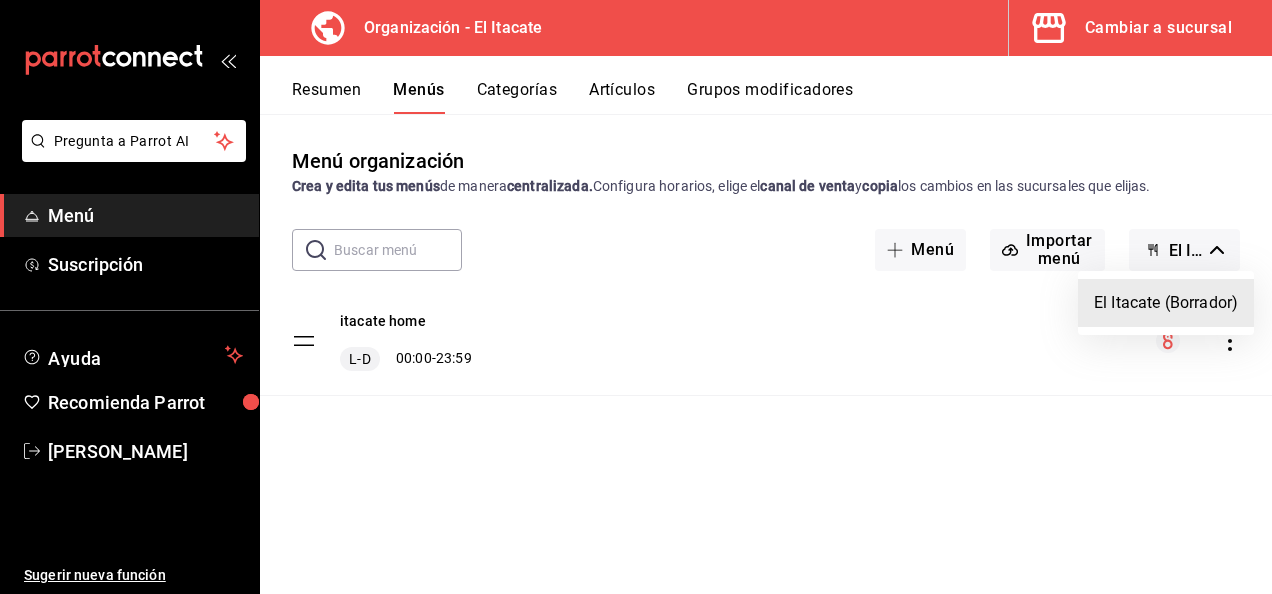 click on "El Itacate (Borrador)" at bounding box center (1166, 303) 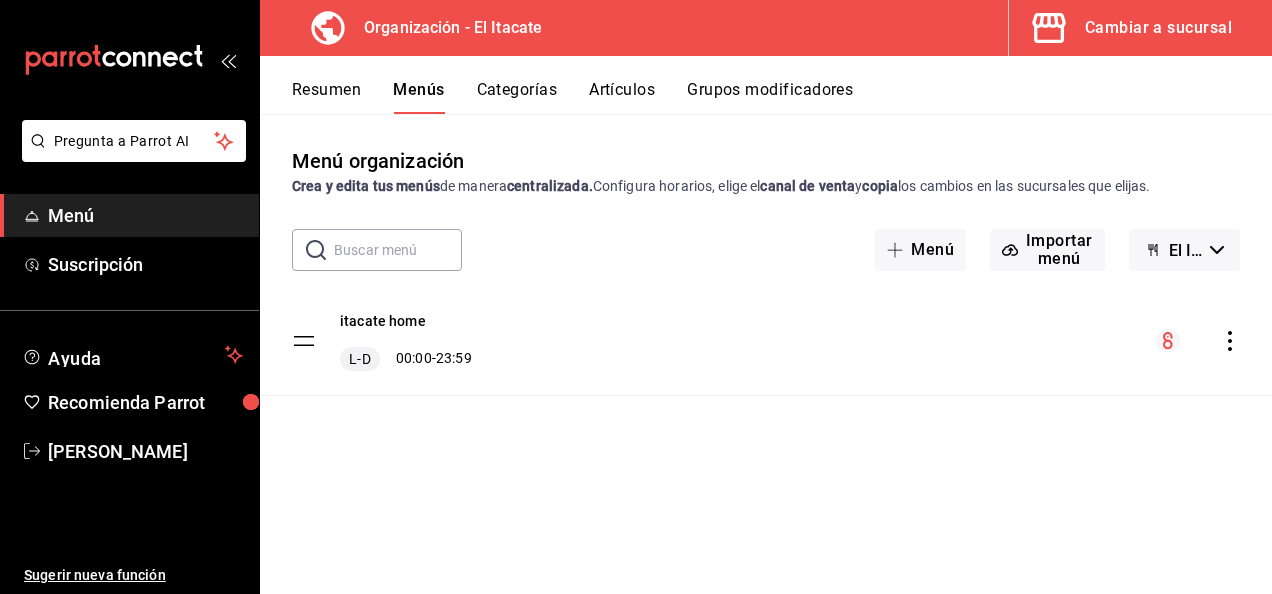 click 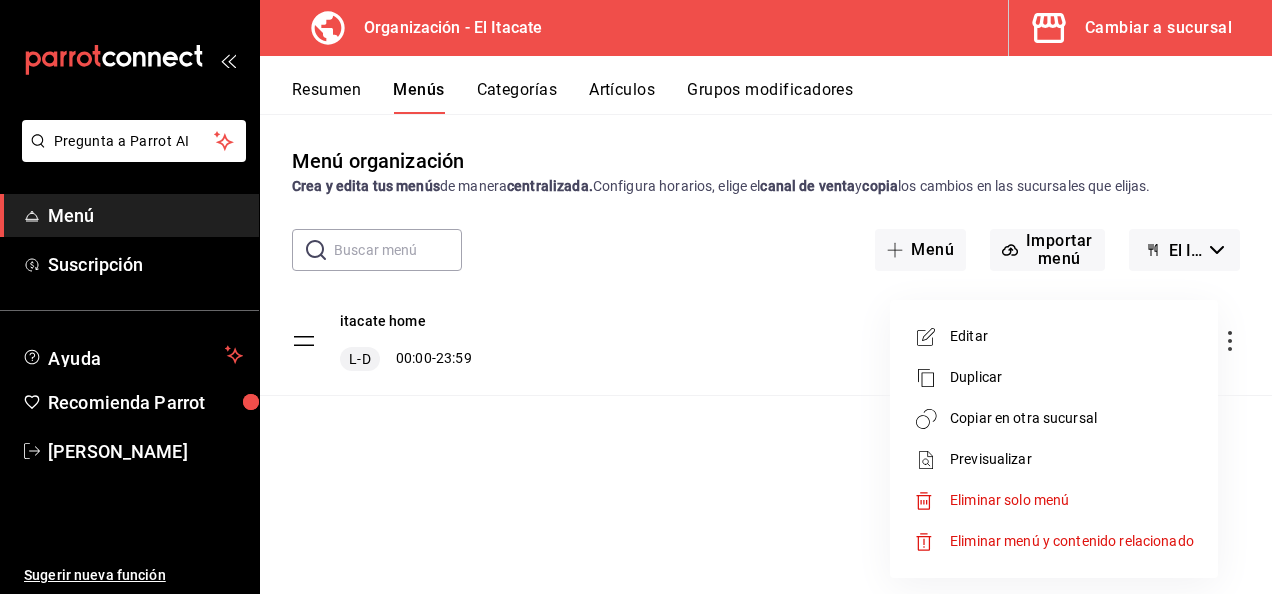 click on "Copiar en otra sucursal" at bounding box center [1072, 418] 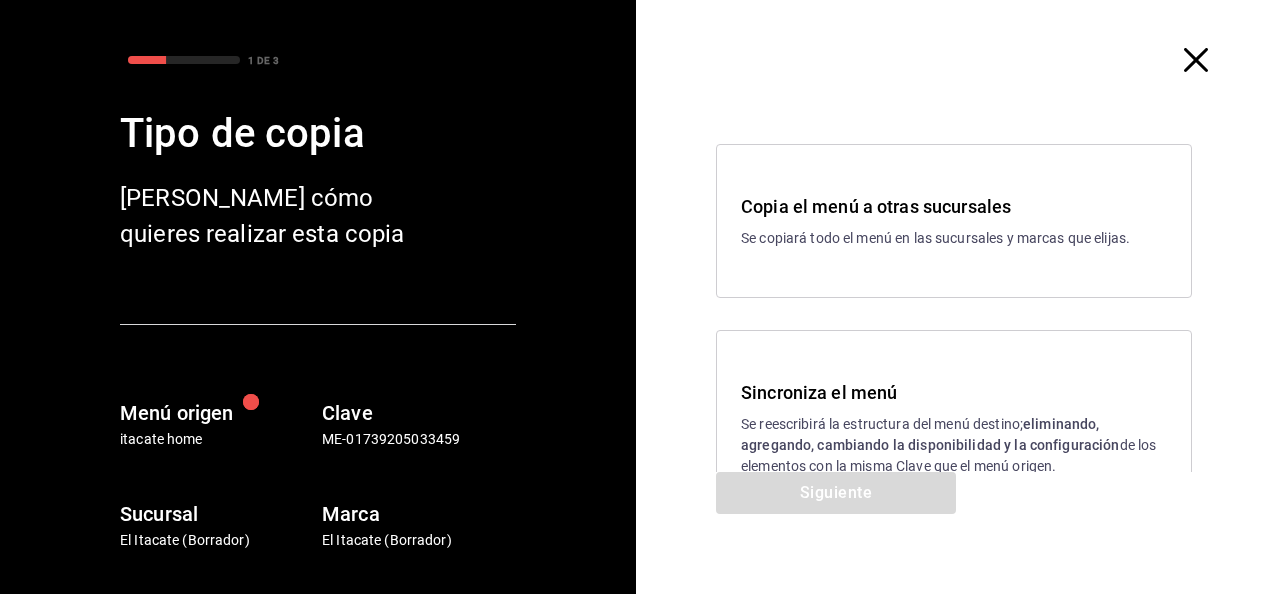 click 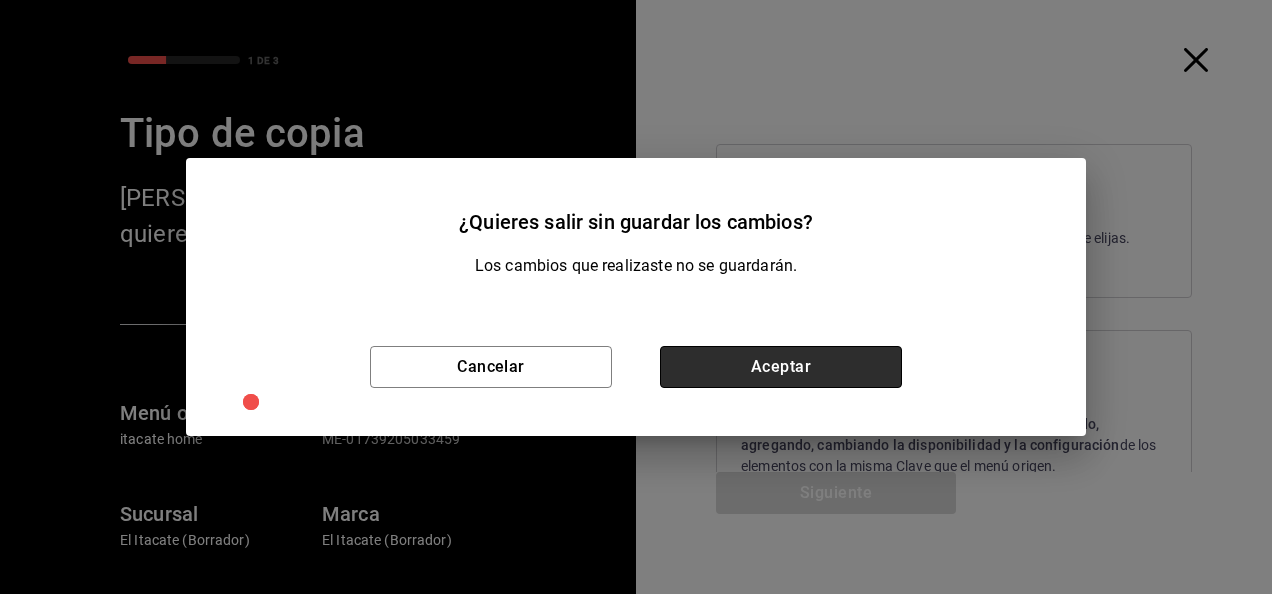 click on "Aceptar" at bounding box center [781, 367] 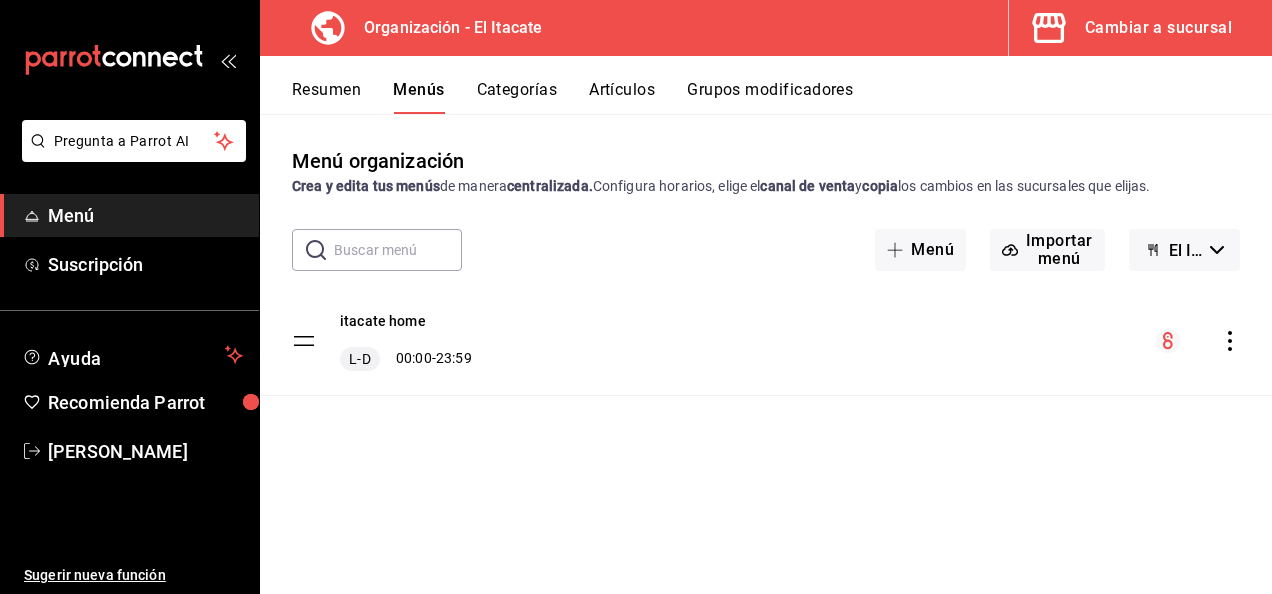 click on "Resumen" at bounding box center [326, 97] 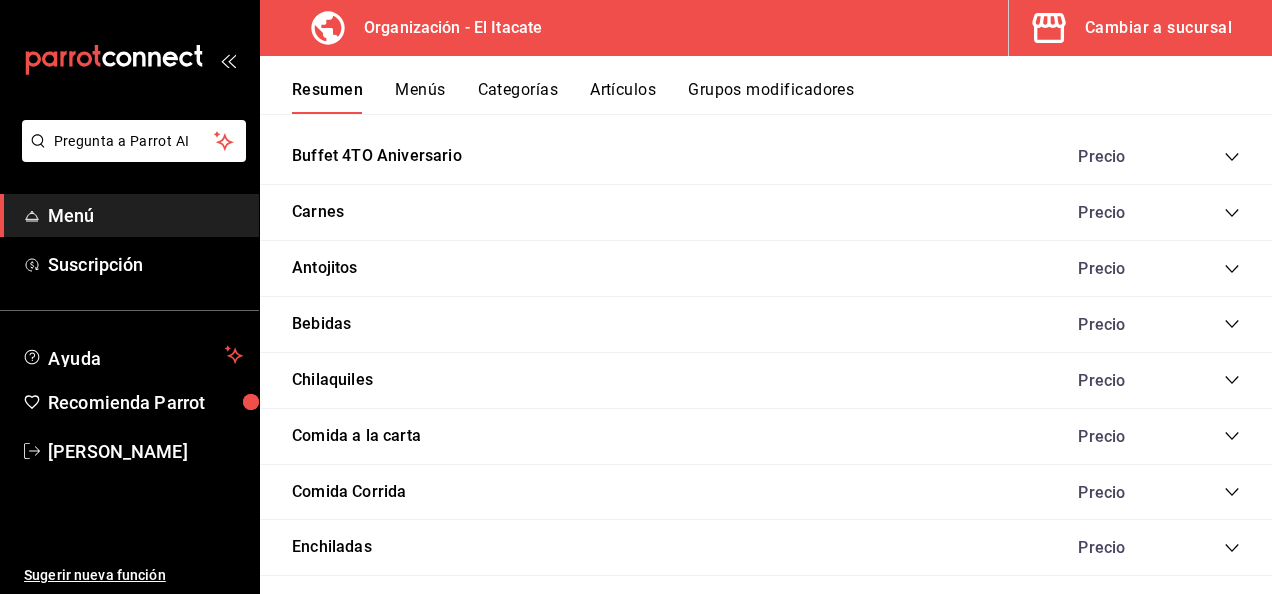 scroll, scrollTop: 1008, scrollLeft: 0, axis: vertical 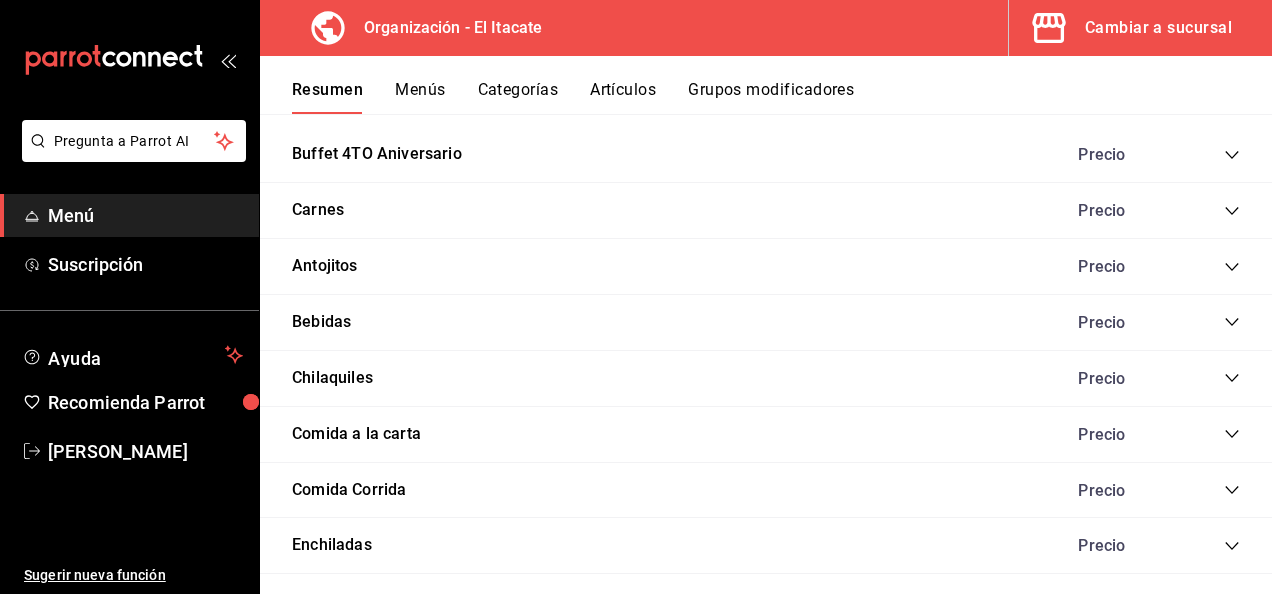 click 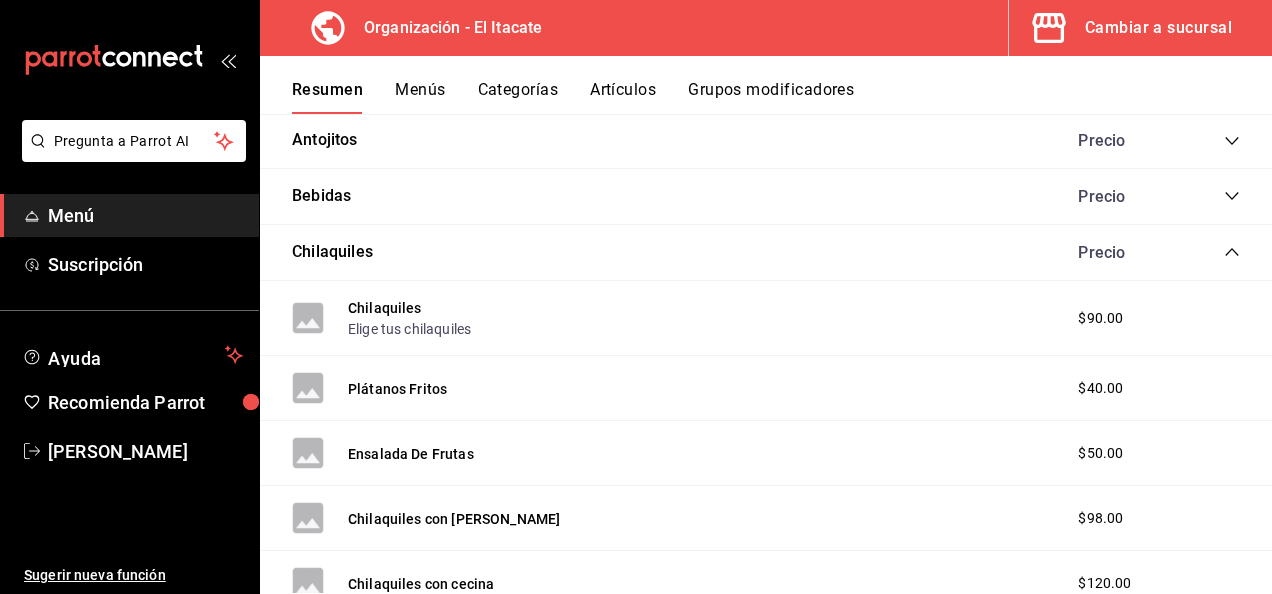 scroll, scrollTop: 1140, scrollLeft: 0, axis: vertical 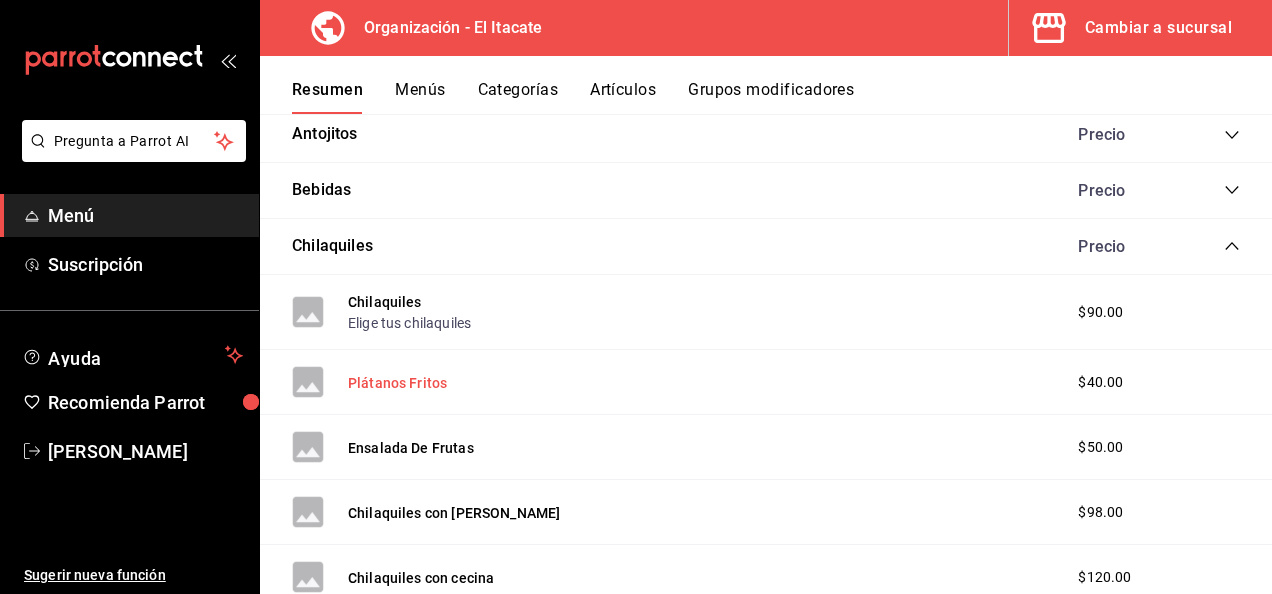 click on "Plátanos Fritos" at bounding box center (397, 383) 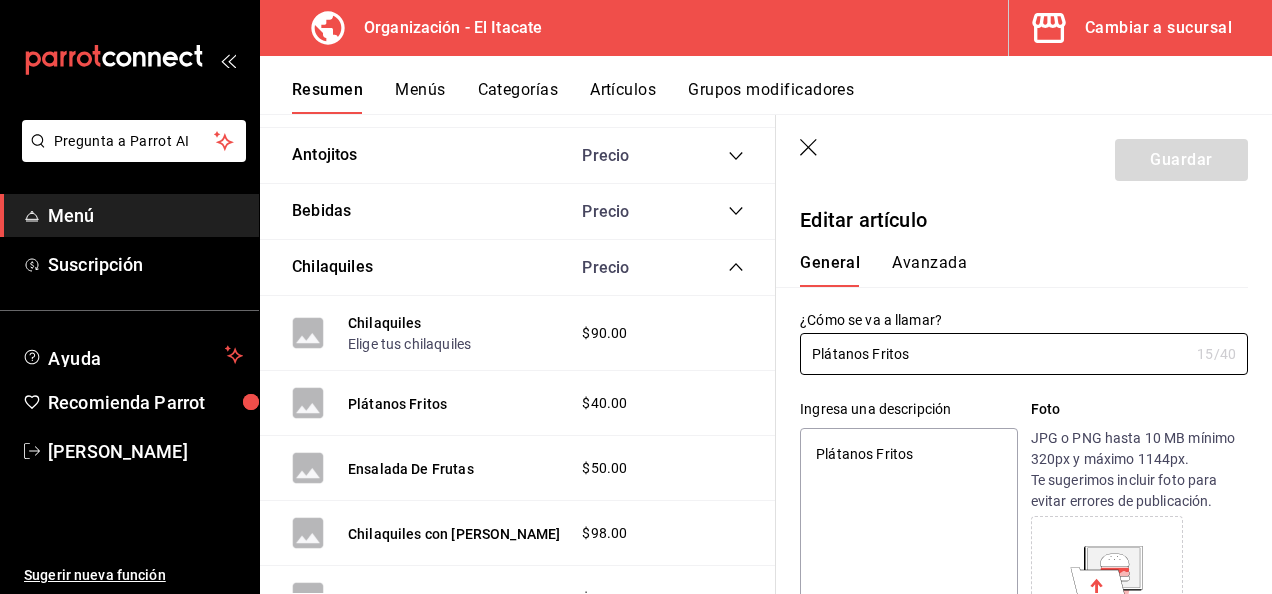 type on "x" 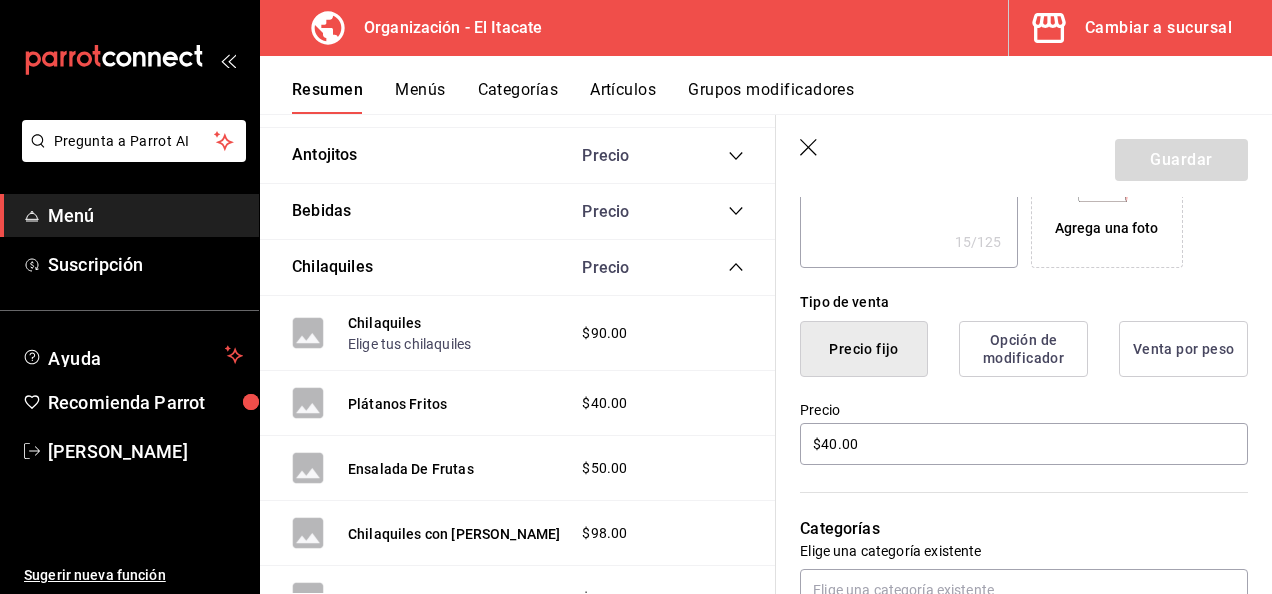 scroll, scrollTop: 411, scrollLeft: 0, axis: vertical 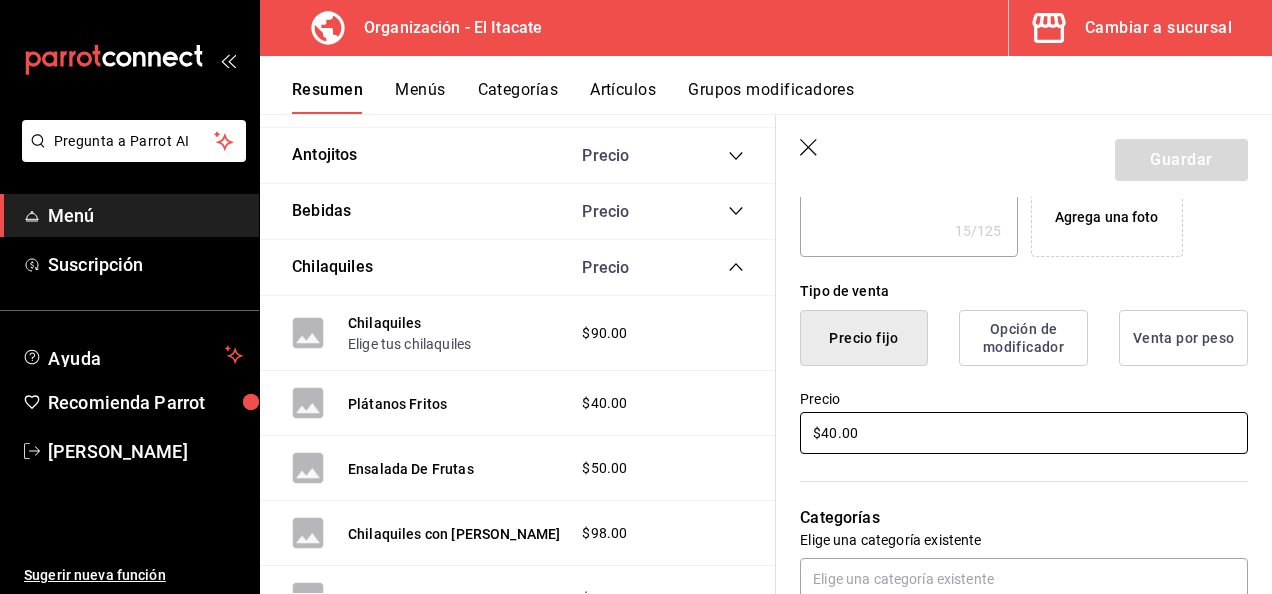 click on "$40.00" at bounding box center (1024, 433) 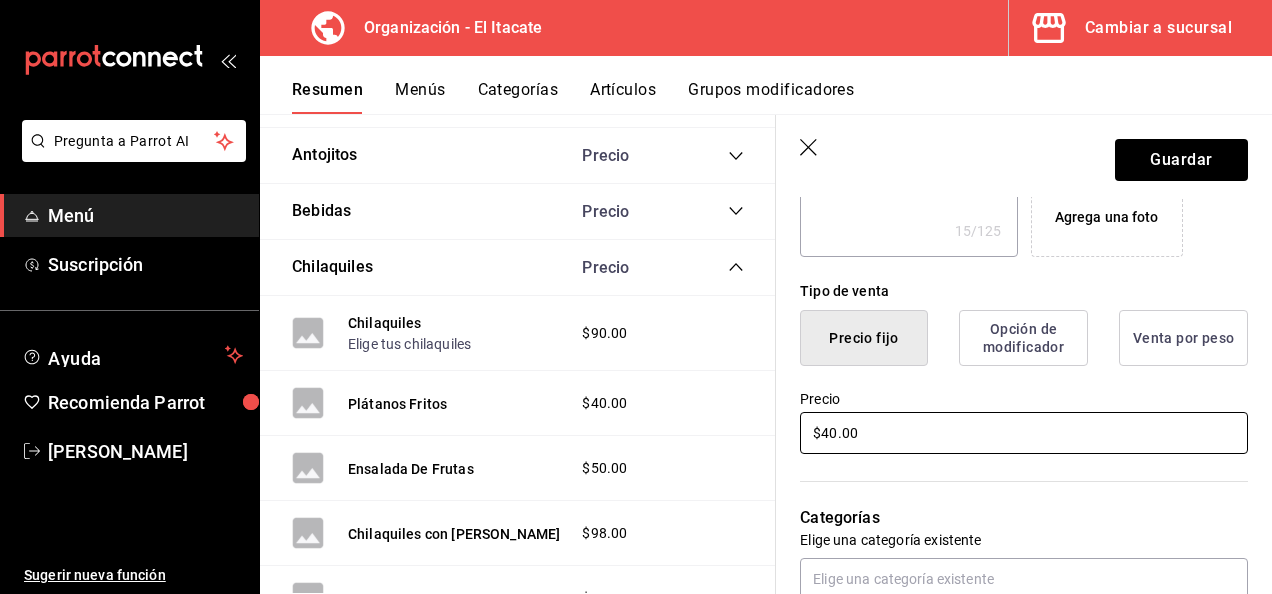 type on "x" 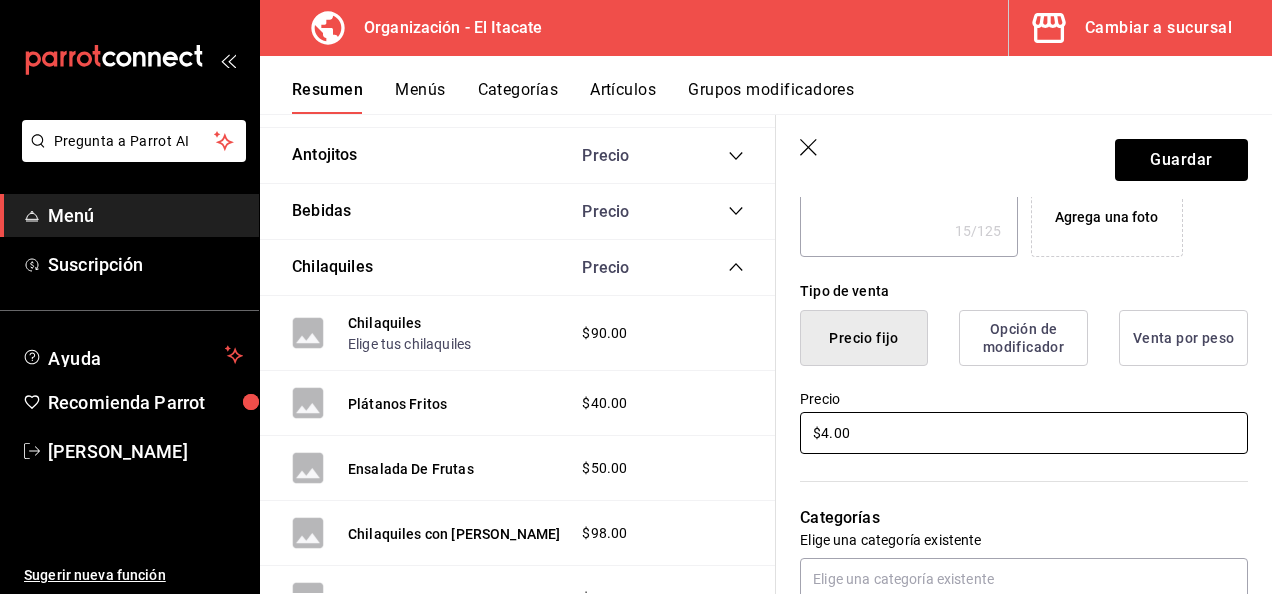 type on "x" 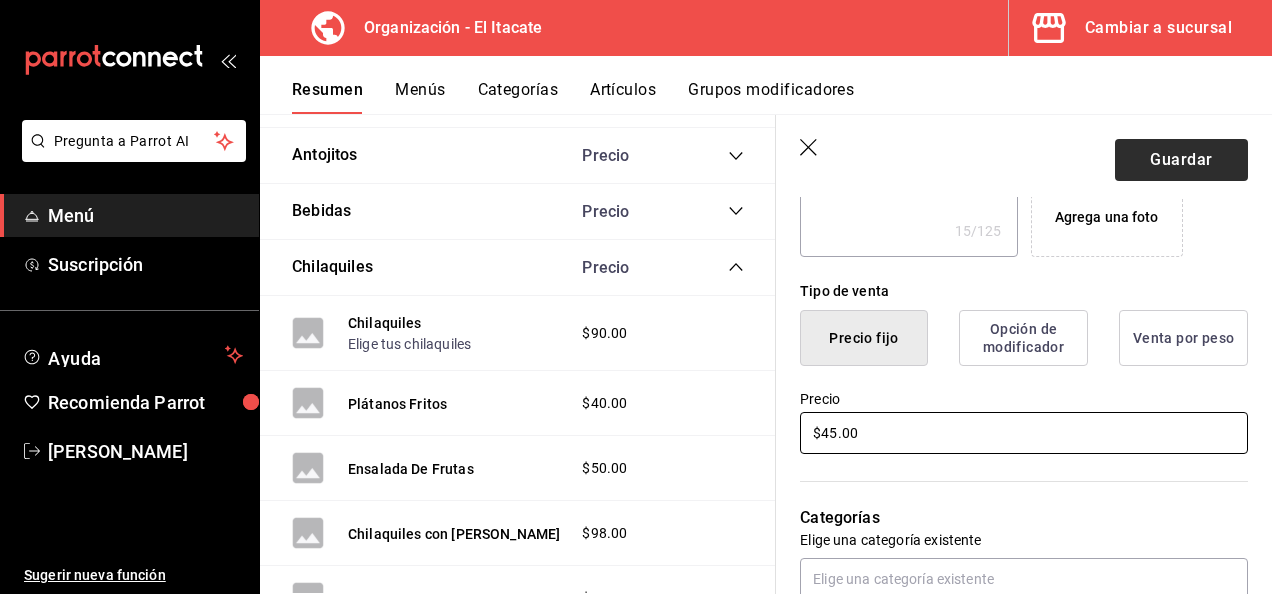 type on "$45.00" 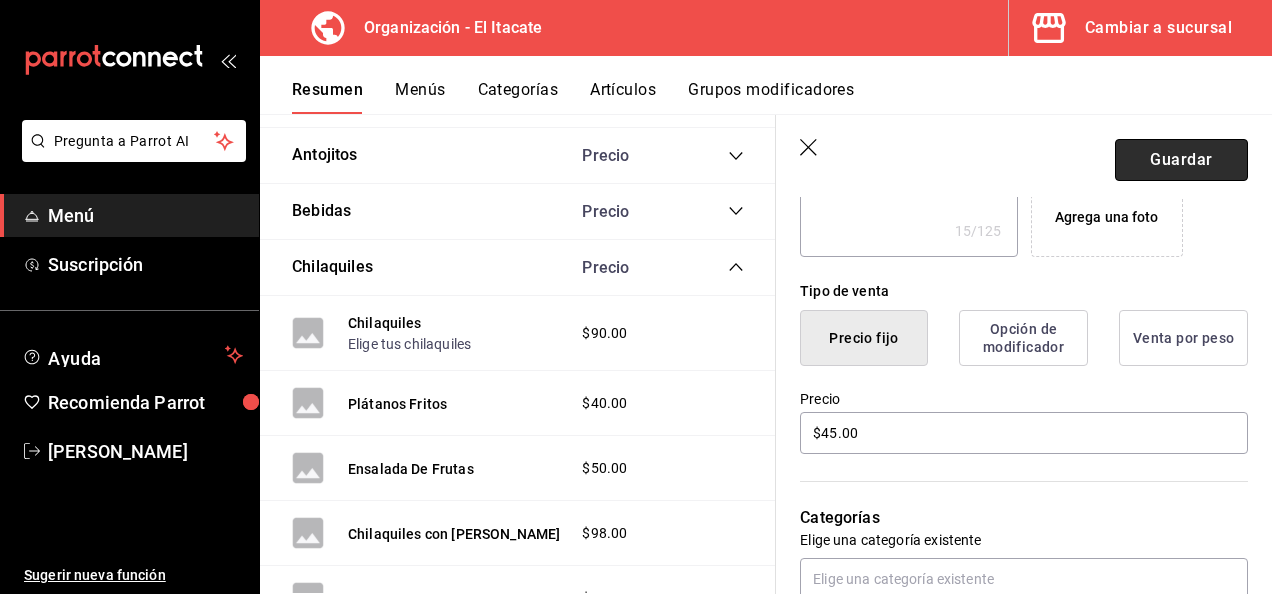 click on "Guardar" at bounding box center (1181, 160) 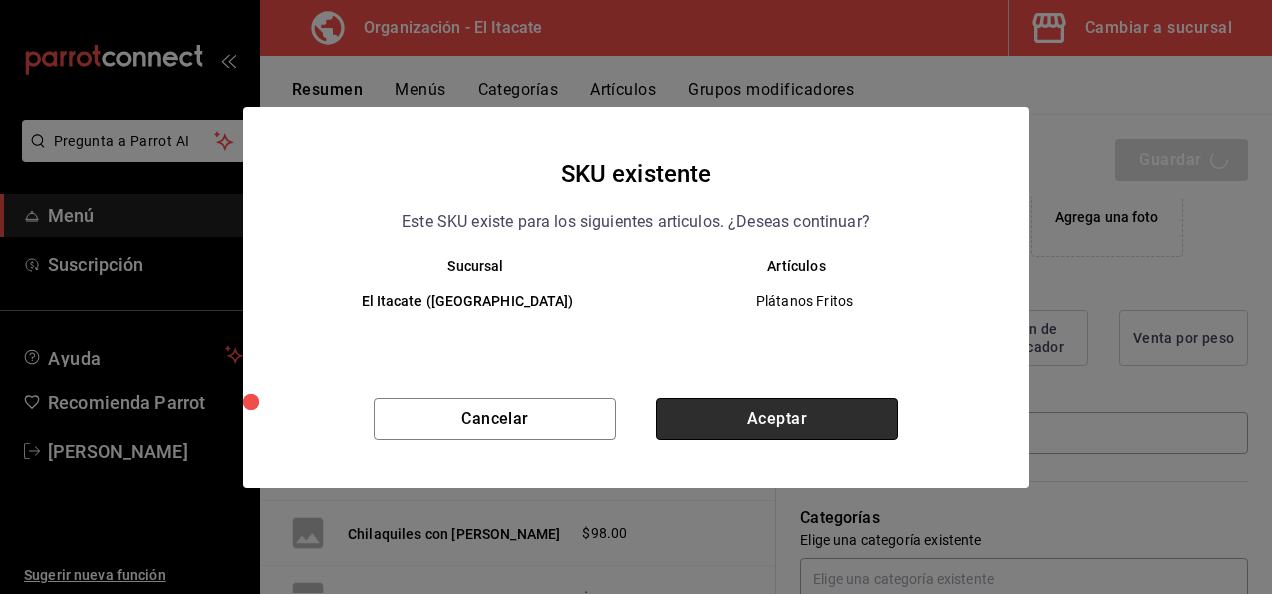 click on "Aceptar" at bounding box center (777, 419) 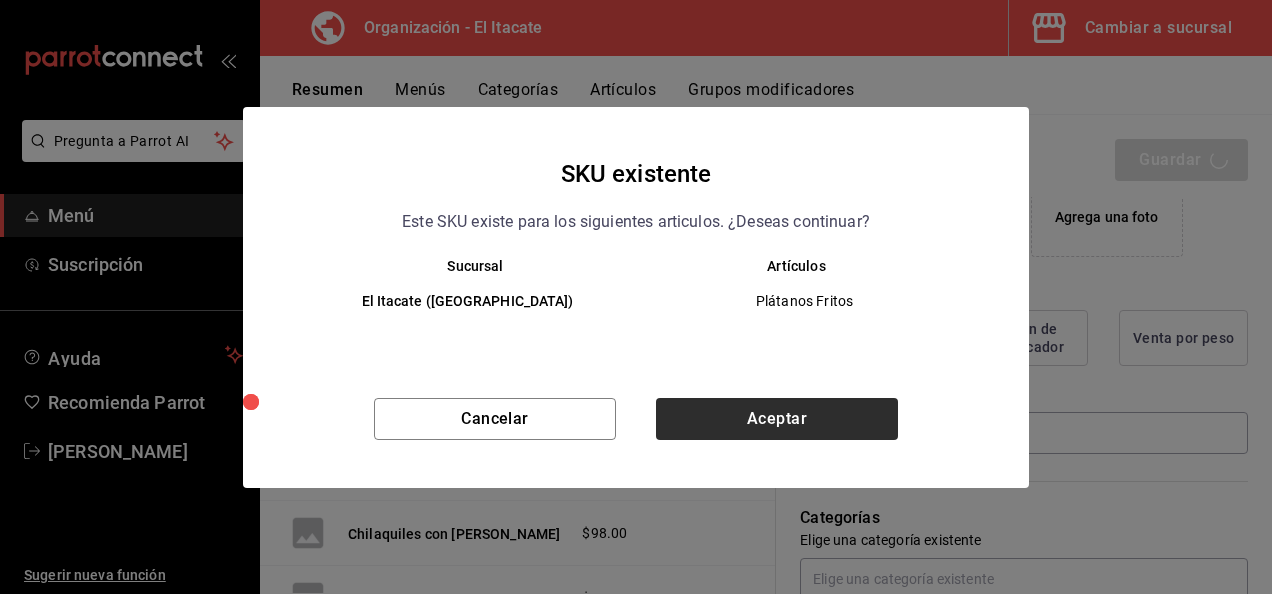 type on "x" 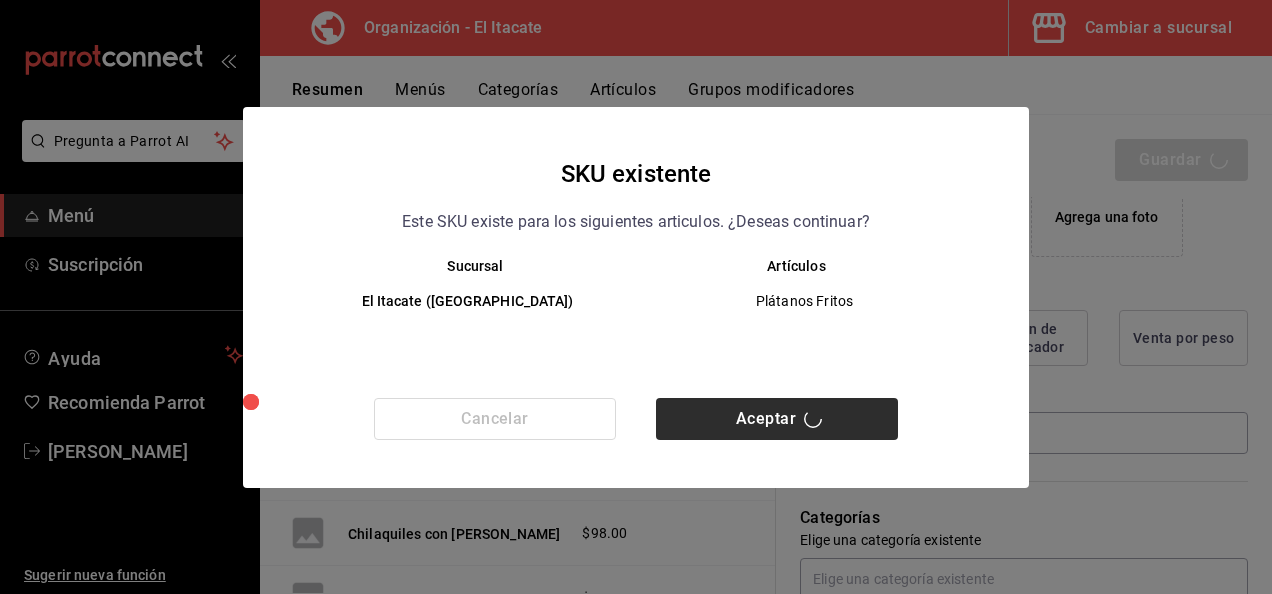 type 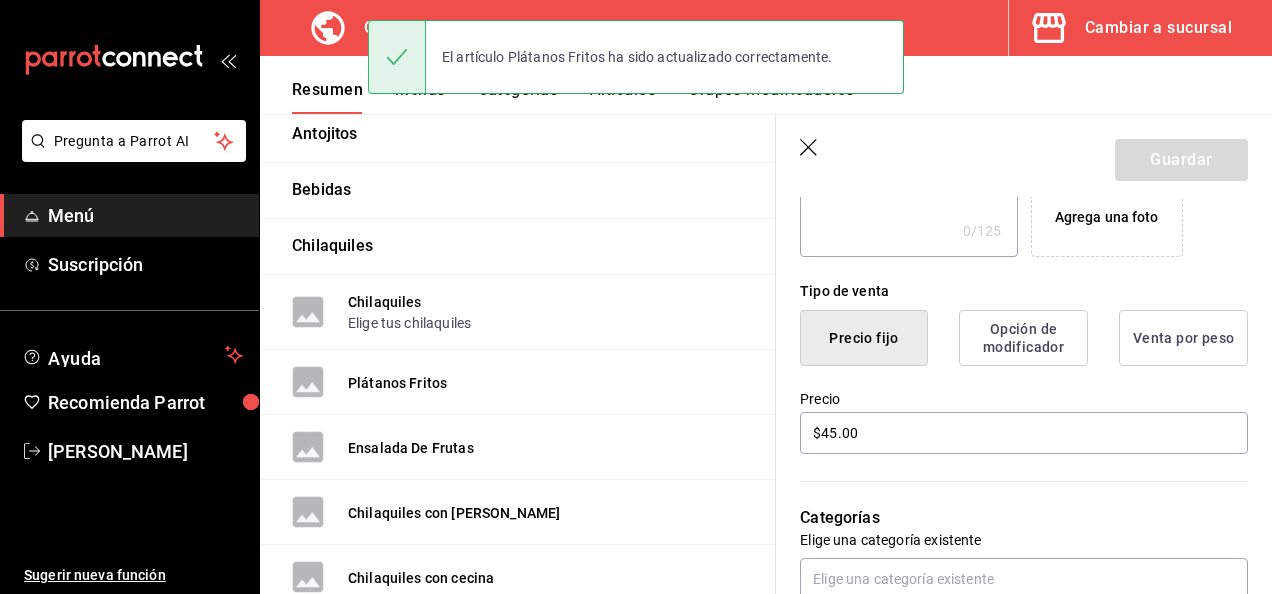 scroll, scrollTop: 0, scrollLeft: 0, axis: both 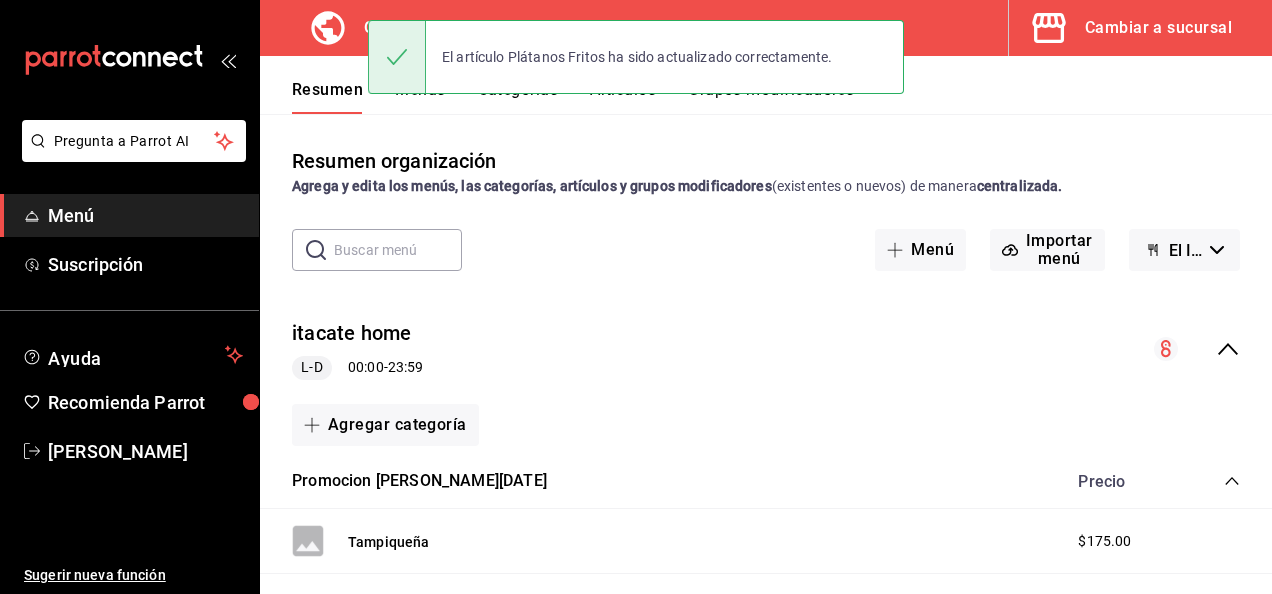 click on "El artículo Plátanos Fritos ha sido actualizado correctamente." at bounding box center [636, 57] 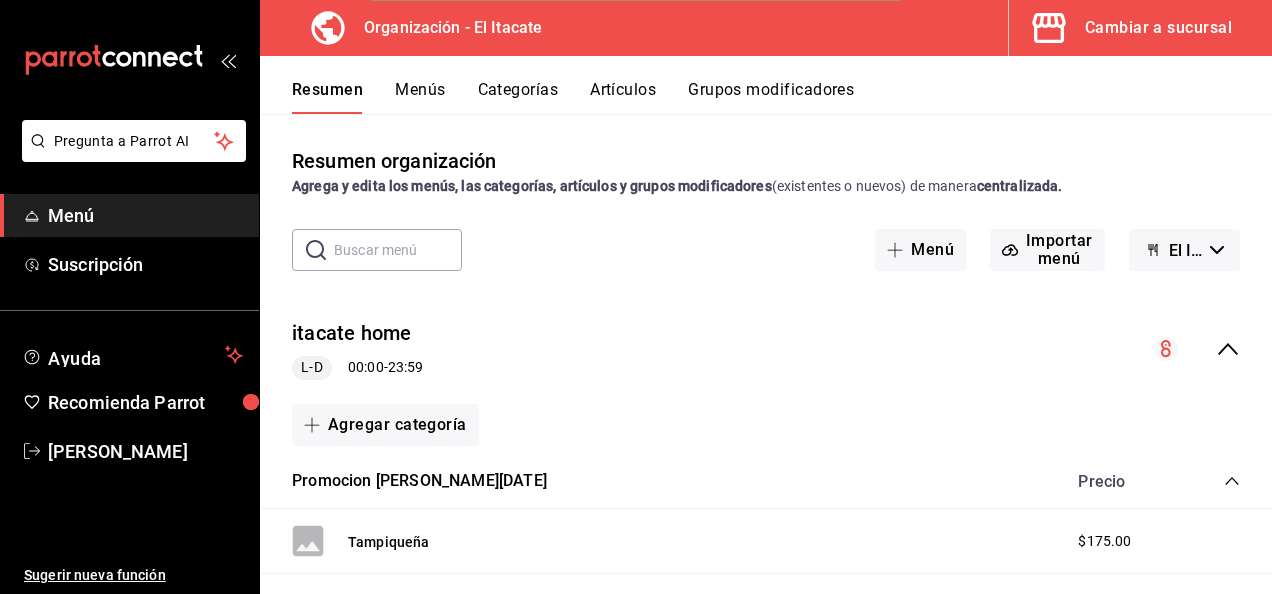 click on "El artículo Plátanos Fritos ha sido actualizado correctamente." at bounding box center (636, 57) 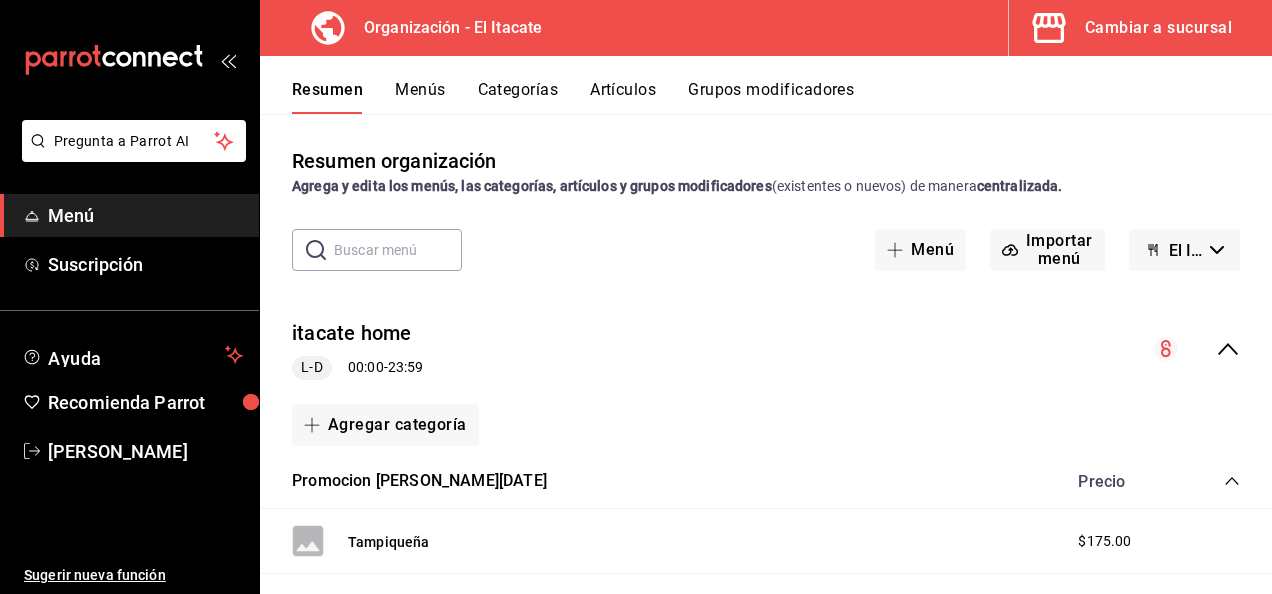 click on "Menús" at bounding box center [420, 97] 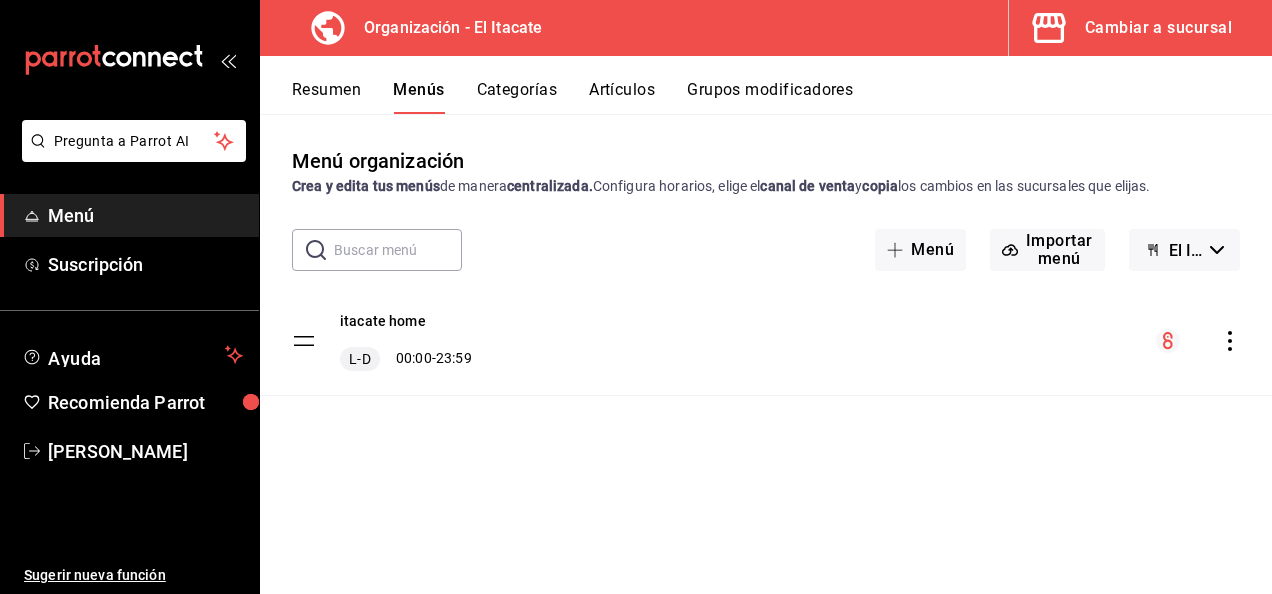 click 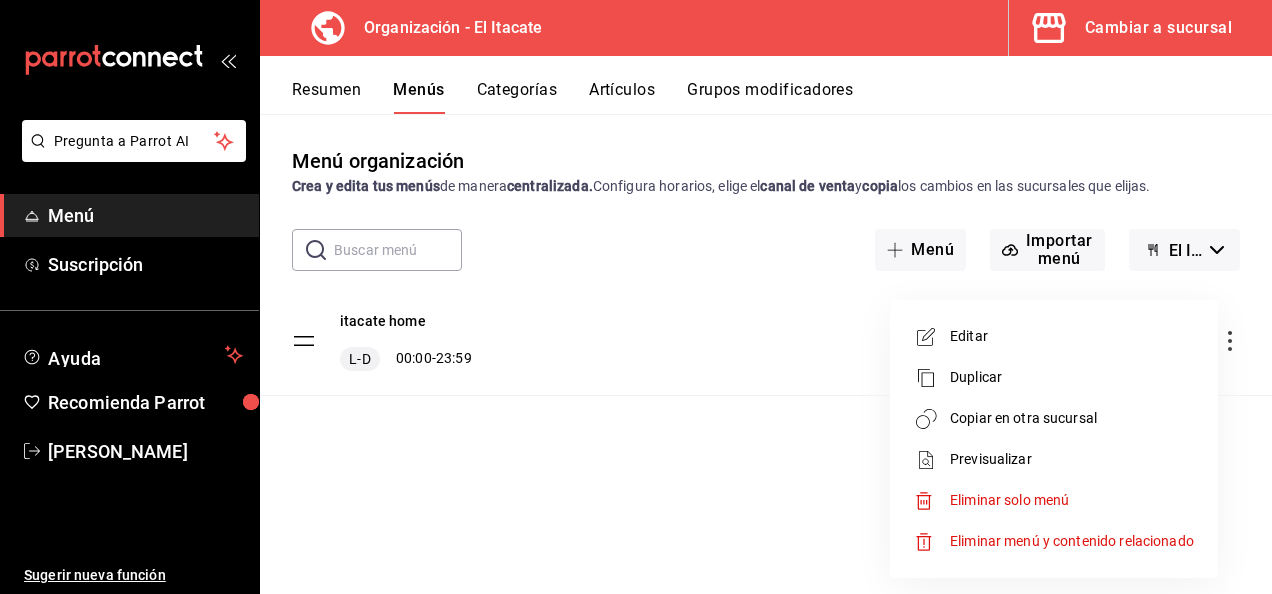 click on "Copiar en otra sucursal" at bounding box center [1072, 418] 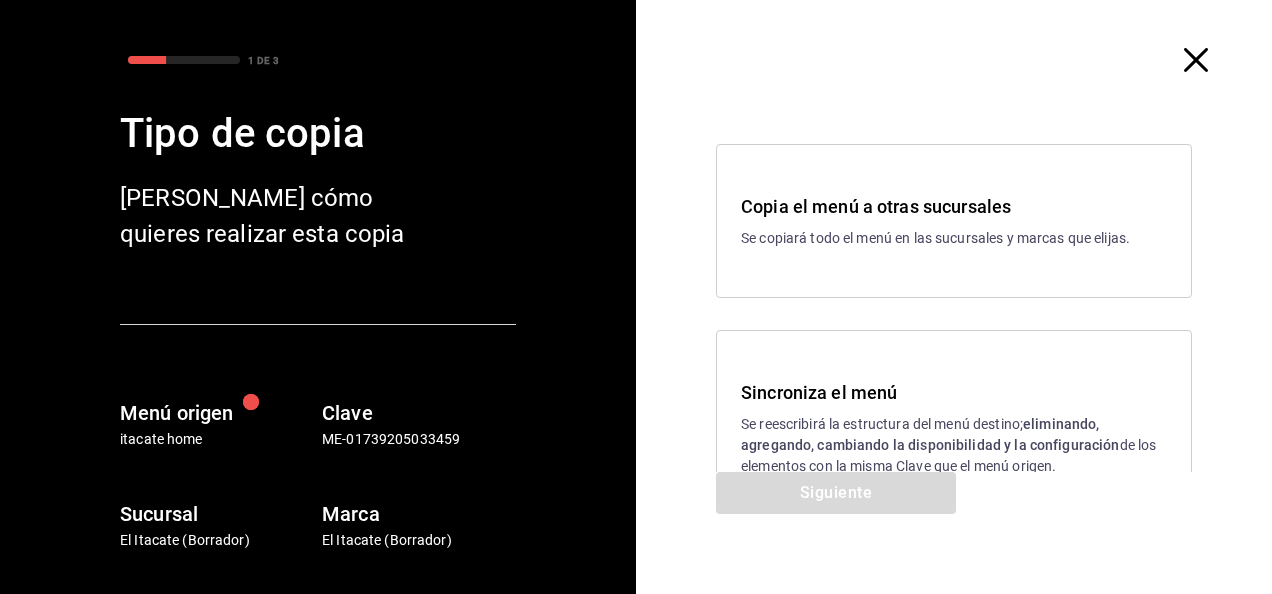 click on "Sincroniza el menú" at bounding box center (954, 392) 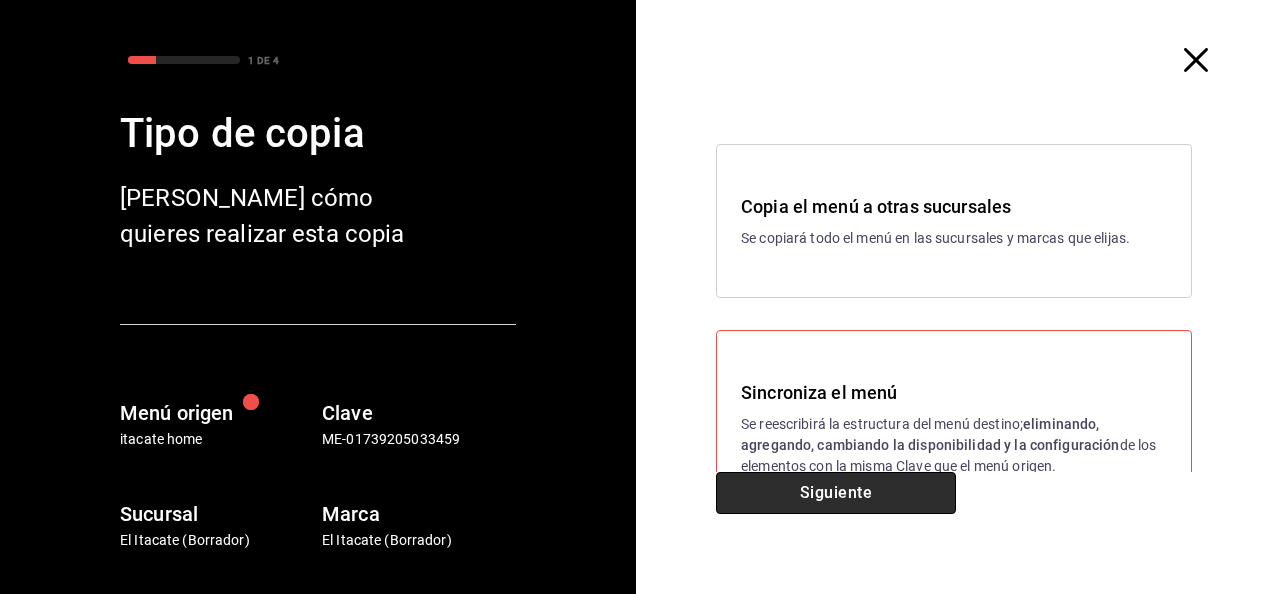 click on "Siguiente" at bounding box center (836, 493) 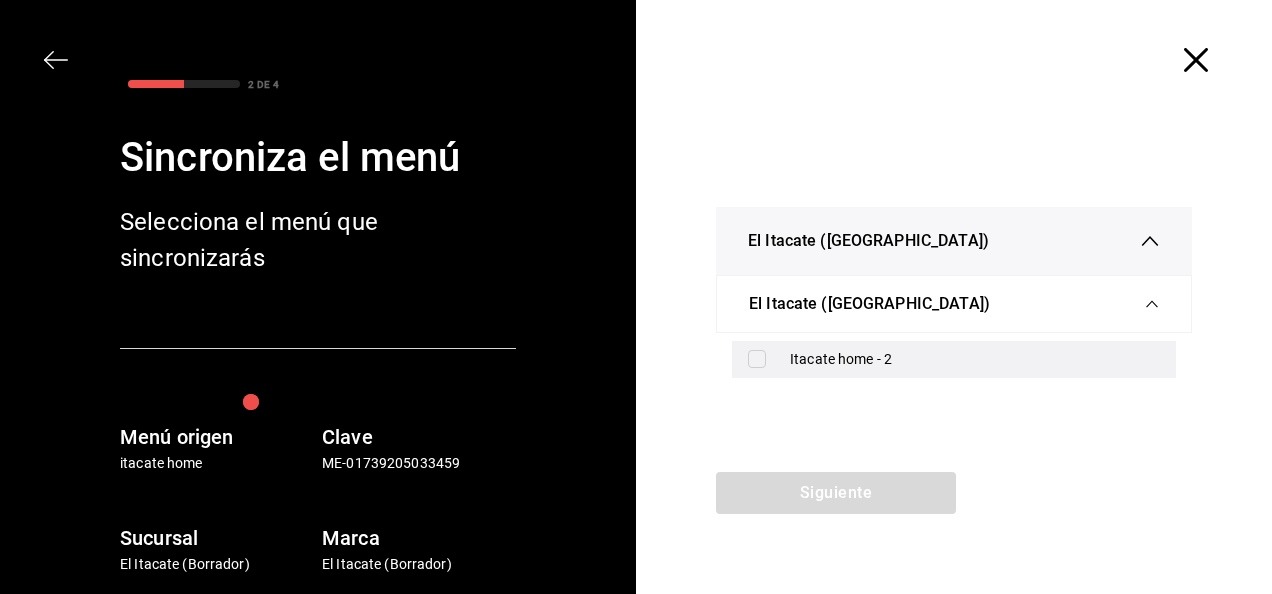 click at bounding box center (757, 359) 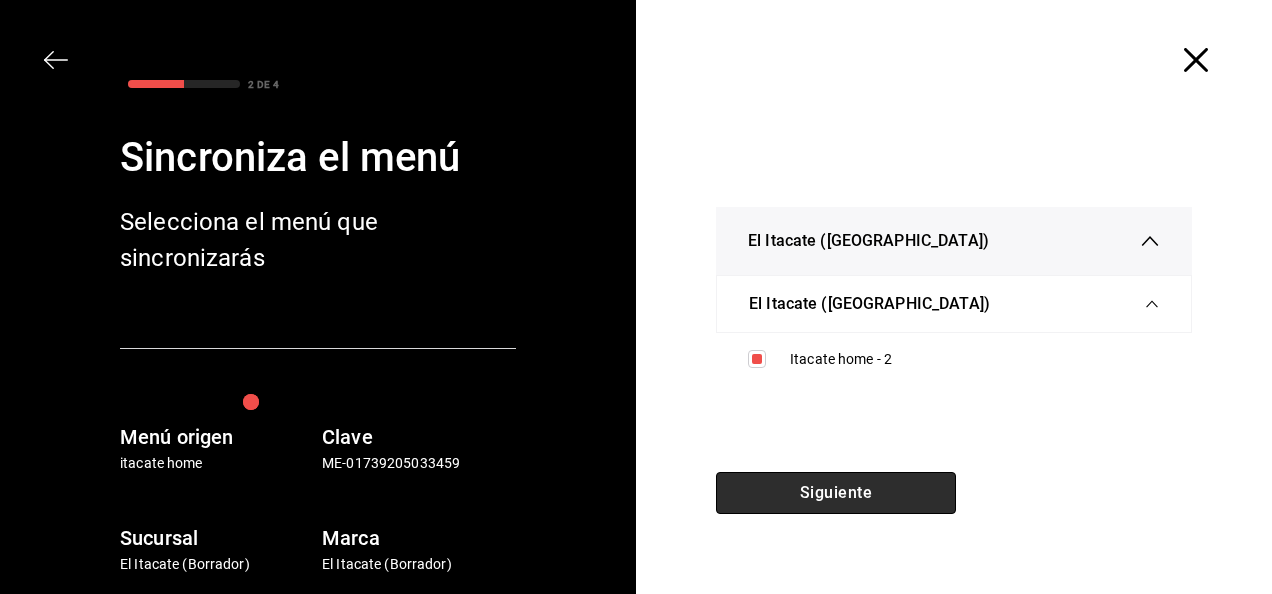 click on "Siguiente" at bounding box center [836, 493] 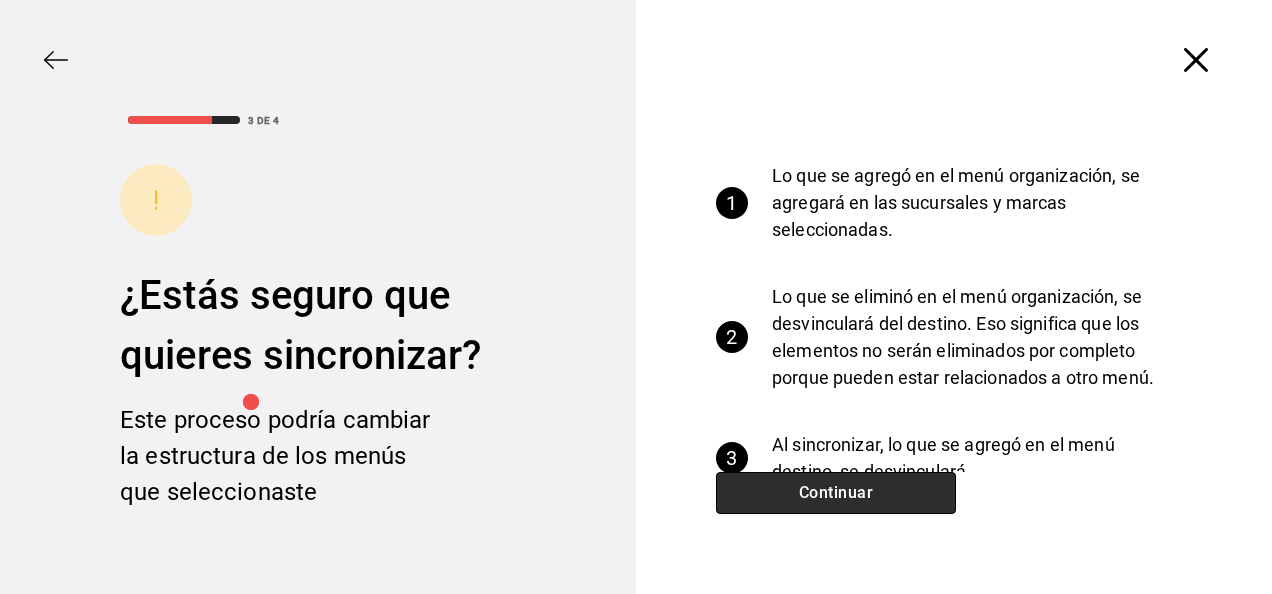 click on "Continuar" at bounding box center (836, 493) 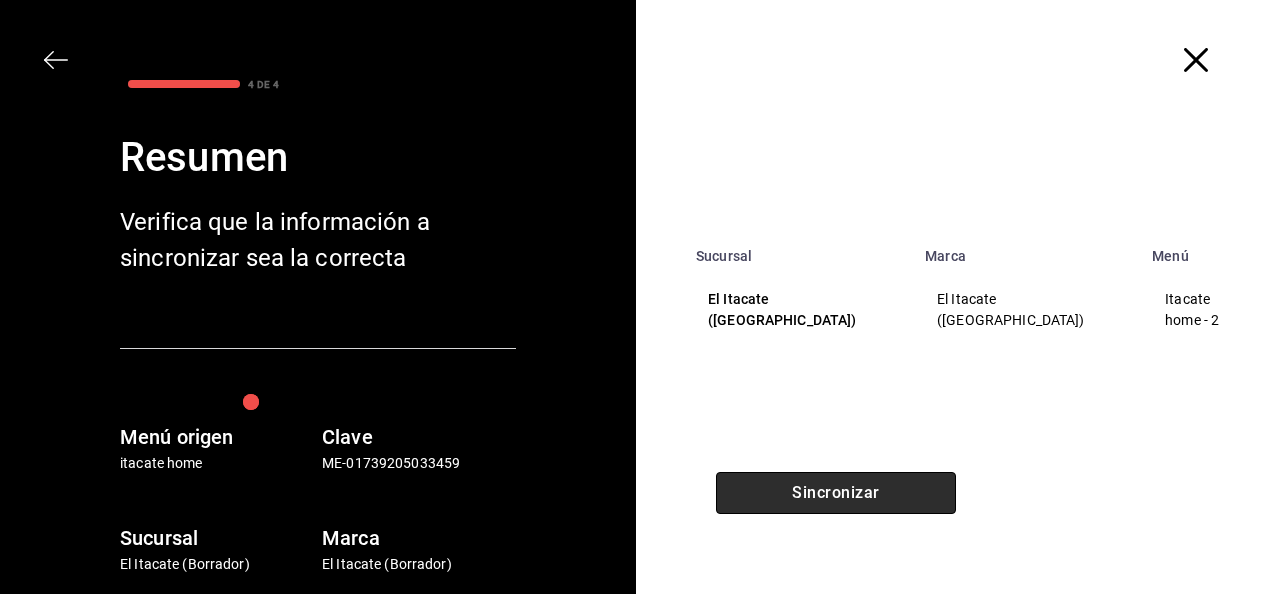 click on "Sincronizar" at bounding box center (836, 493) 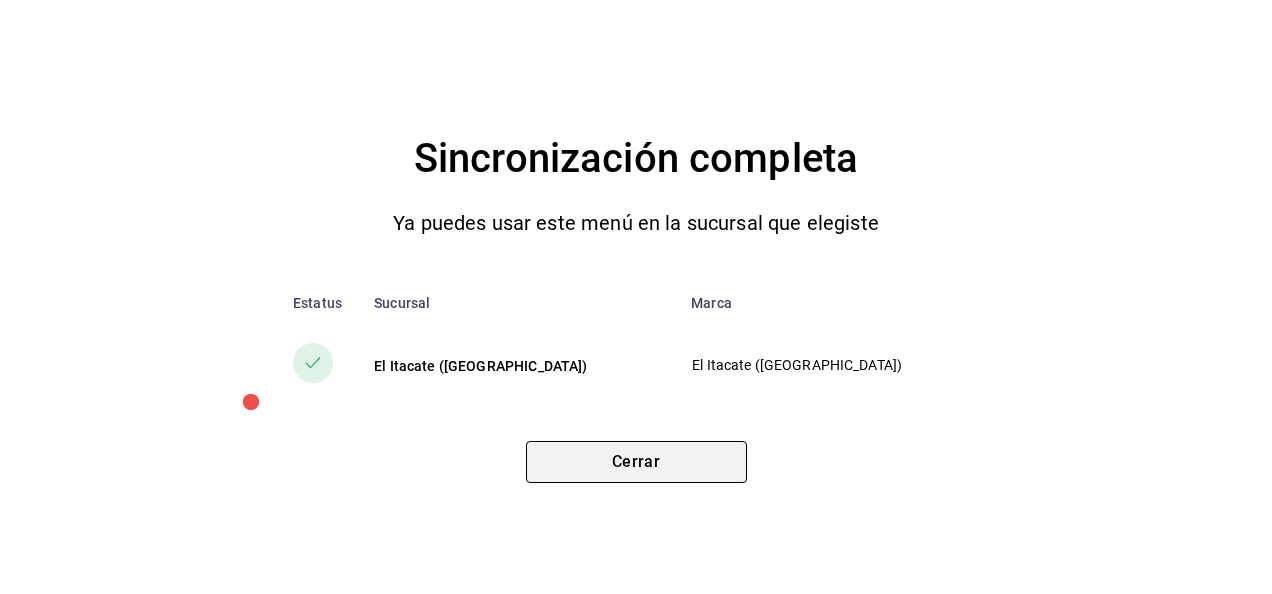 click on "Cerrar" at bounding box center (636, 462) 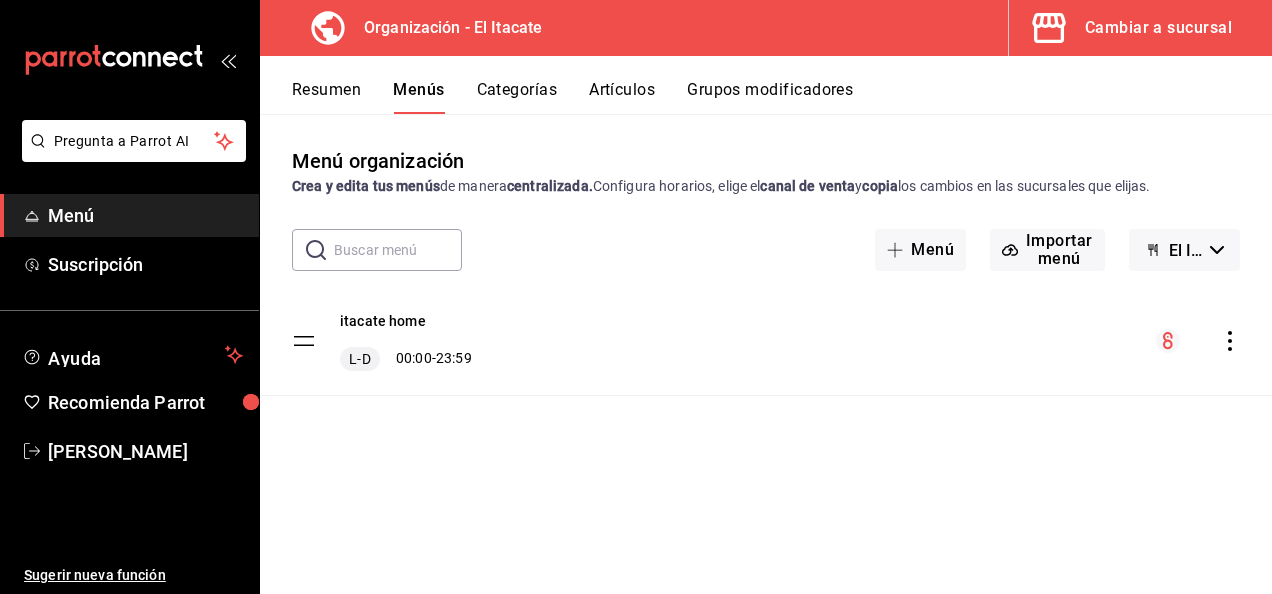 click on "Resumen" at bounding box center [326, 97] 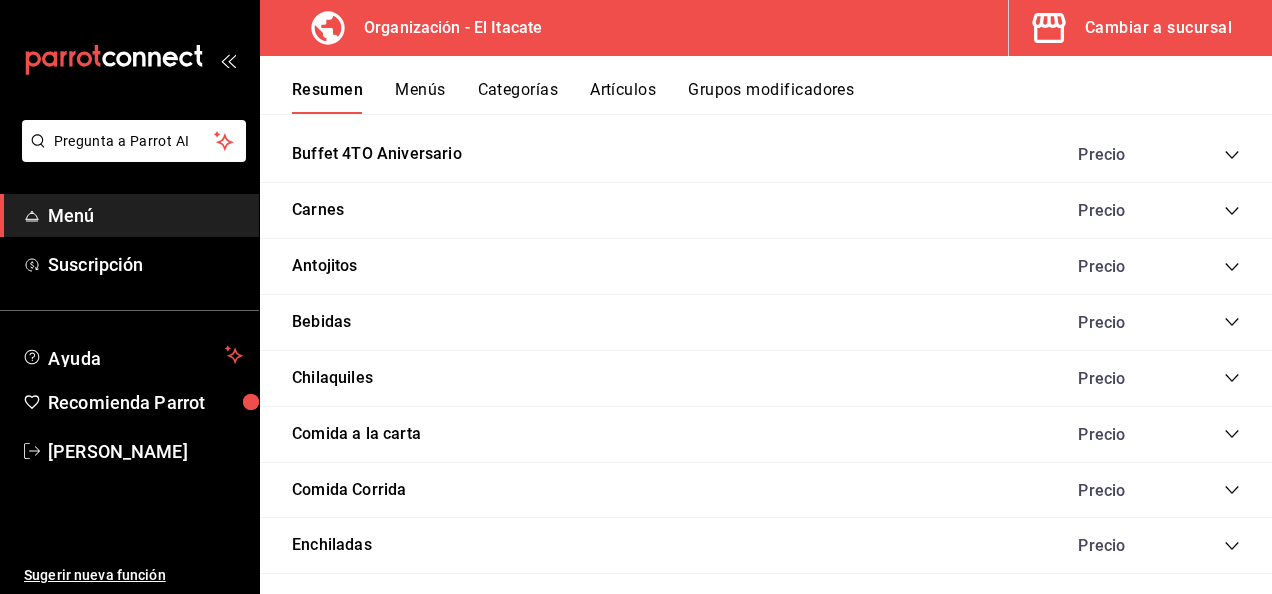 scroll, scrollTop: 940, scrollLeft: 0, axis: vertical 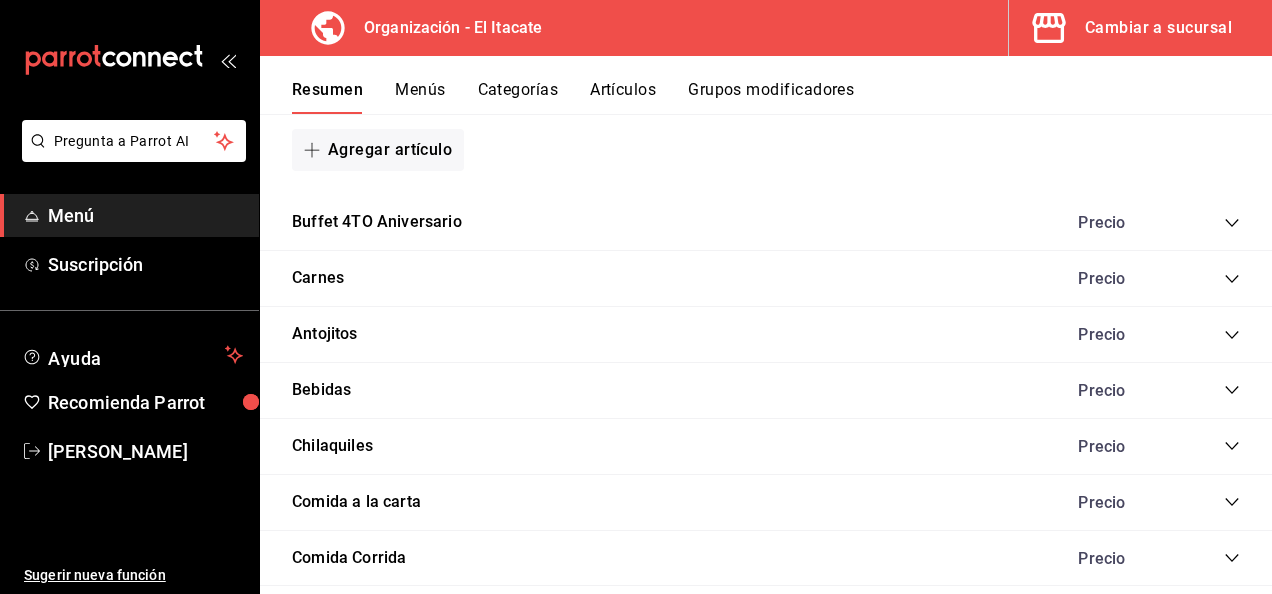 click on "Precio" at bounding box center [1149, 334] 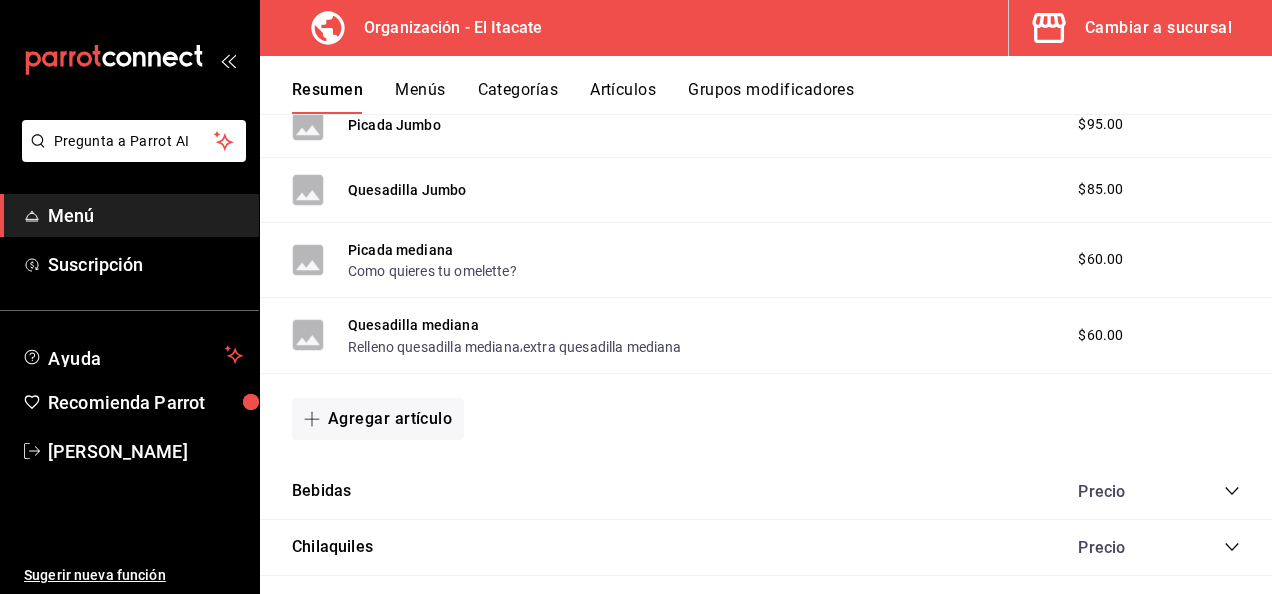 scroll, scrollTop: 1420, scrollLeft: 0, axis: vertical 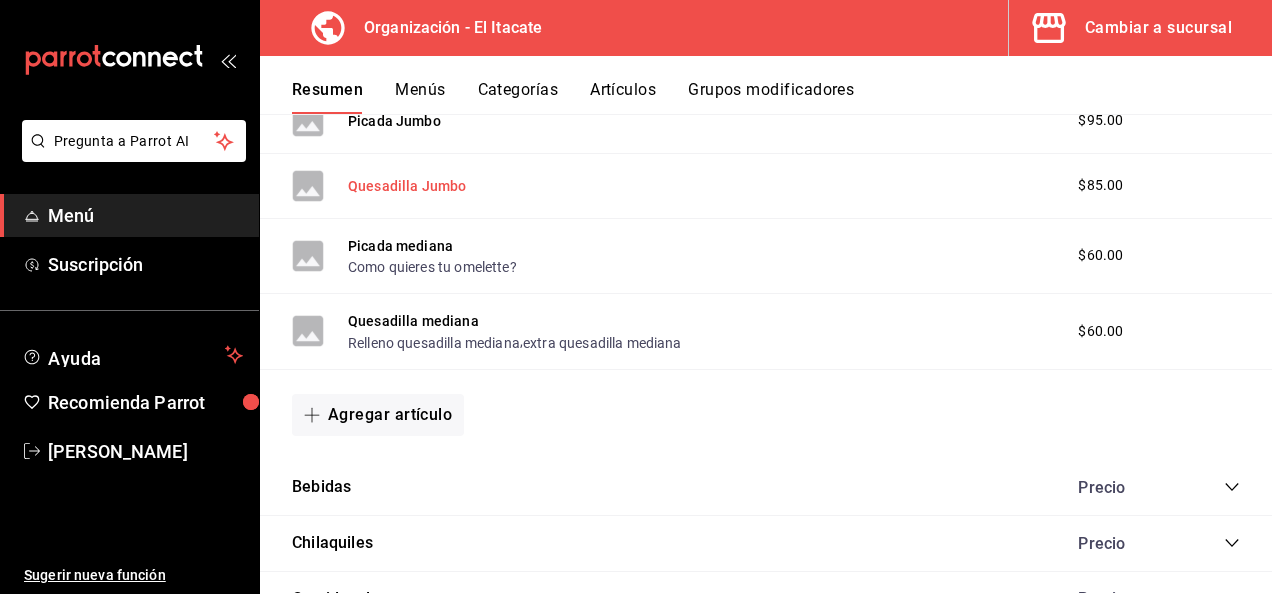 click on "Quesadilla Jumbo" at bounding box center (407, 186) 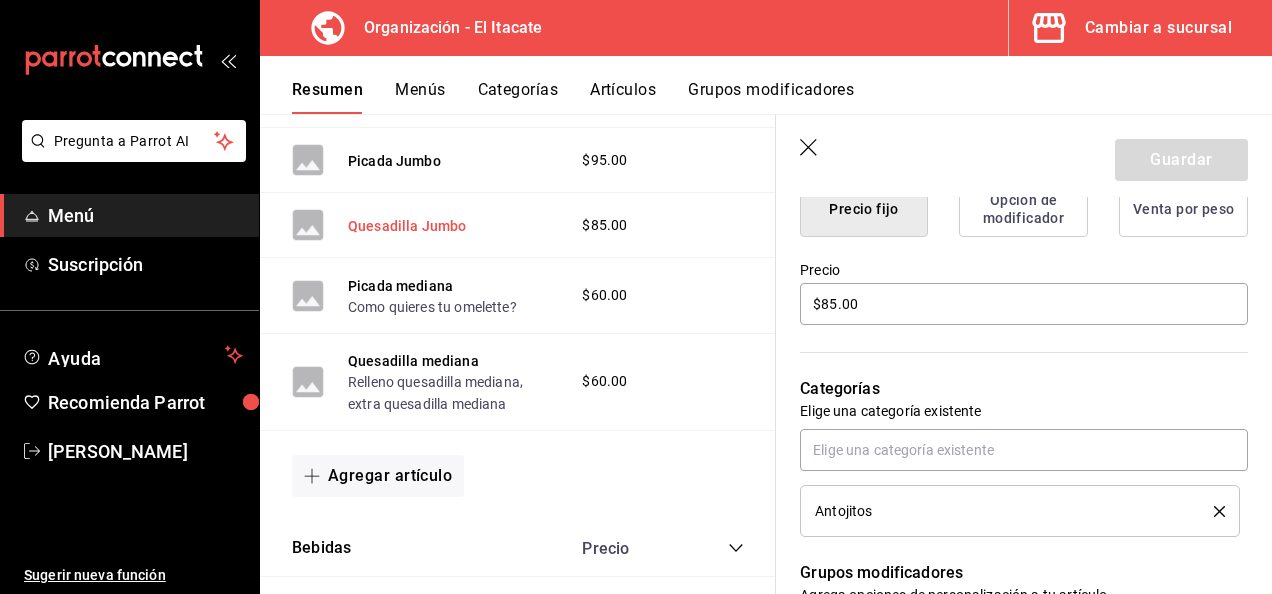 scroll, scrollTop: 539, scrollLeft: 0, axis: vertical 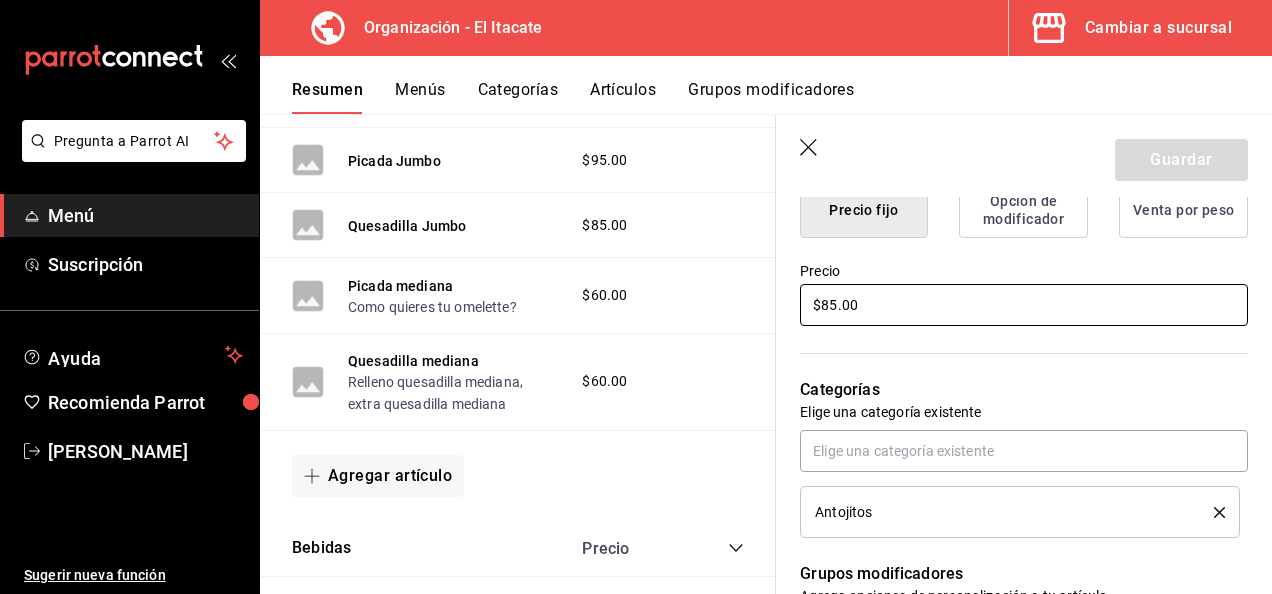 click on "$85.00" at bounding box center (1024, 305) 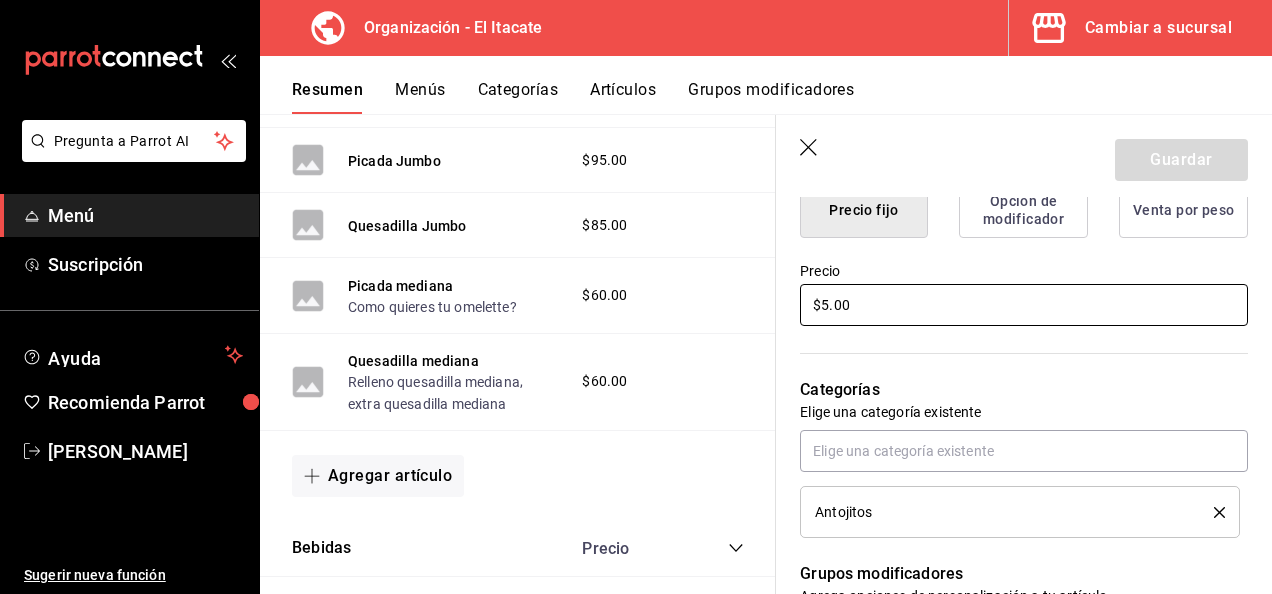 type on "x" 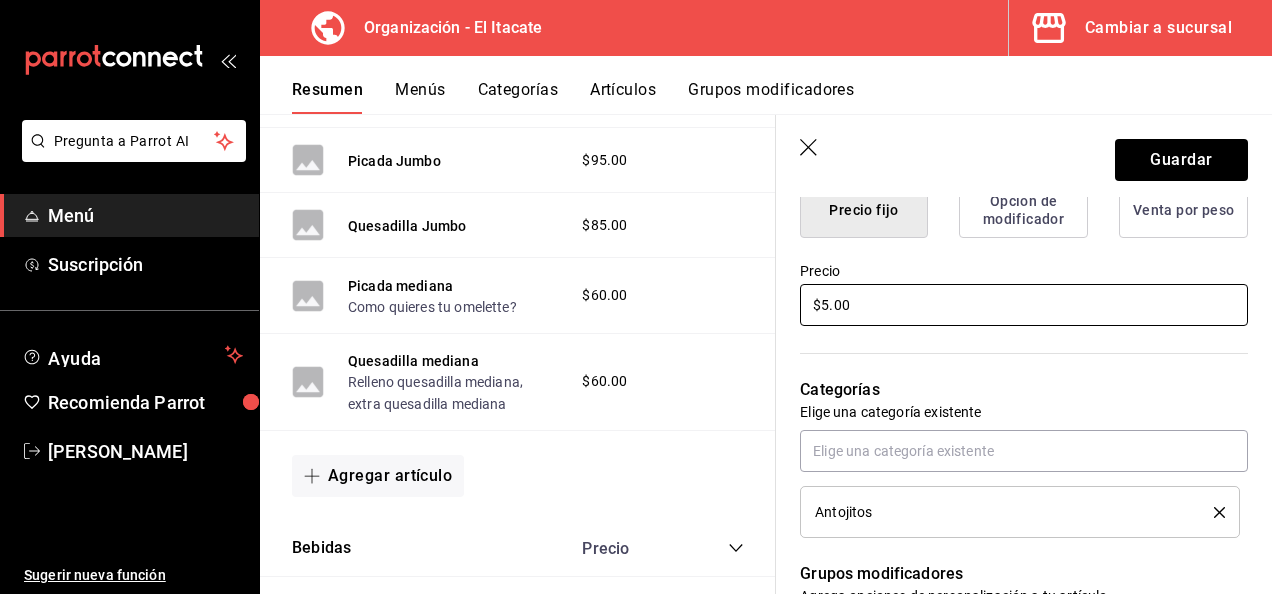type on "$95.00" 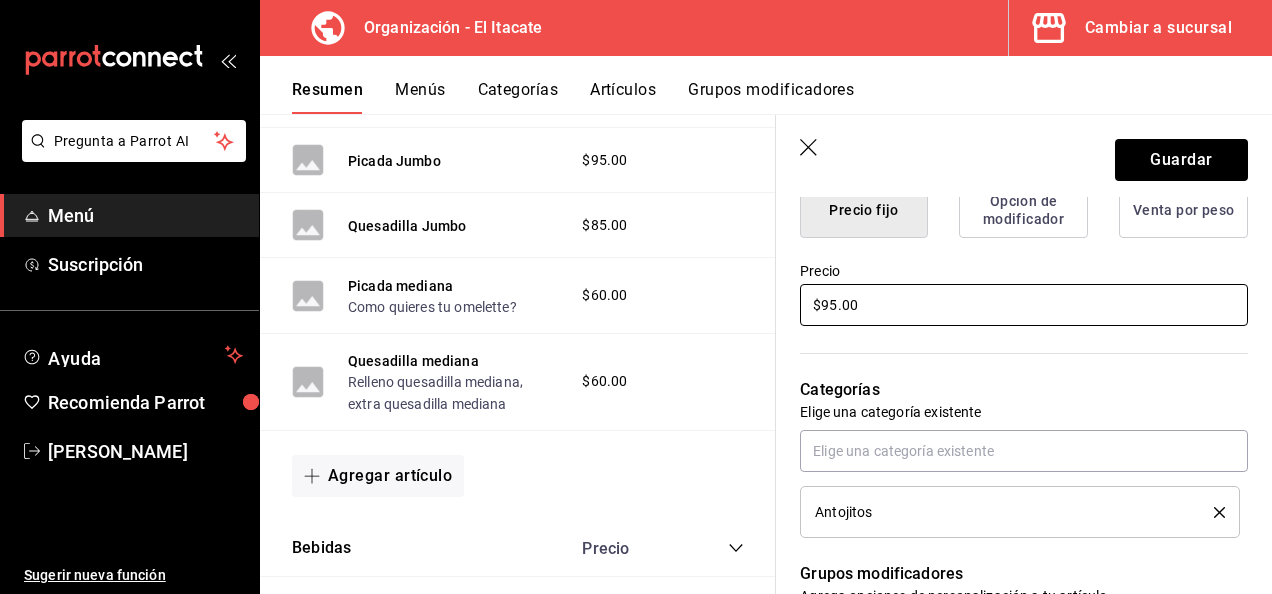 type on "x" 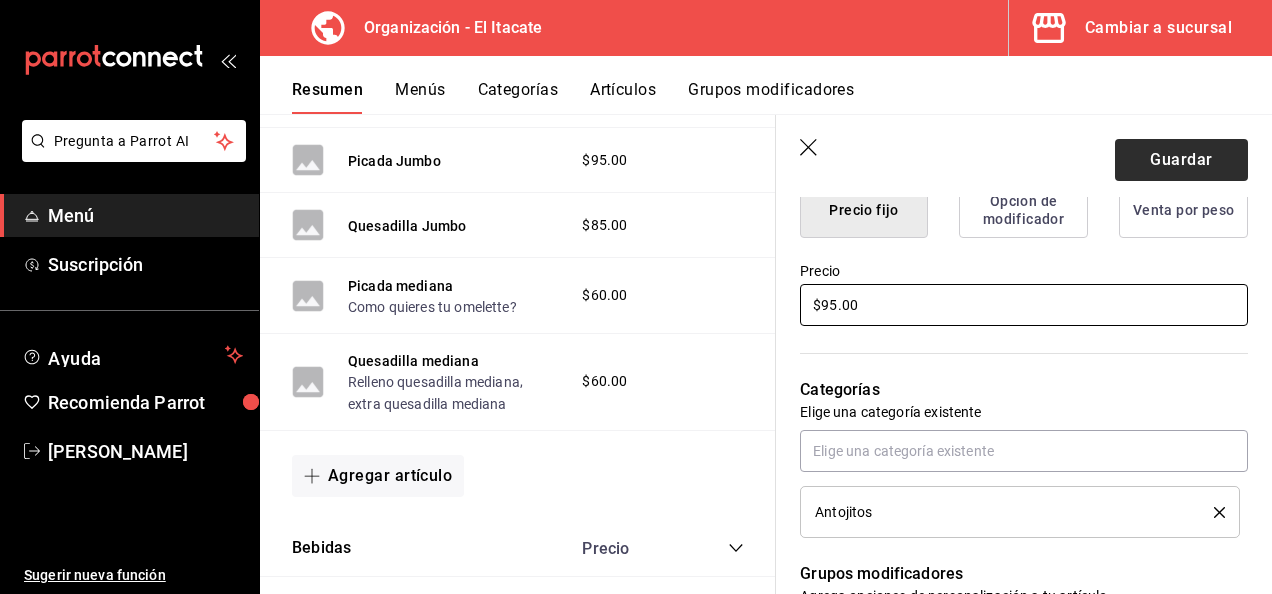 type on "$95.00" 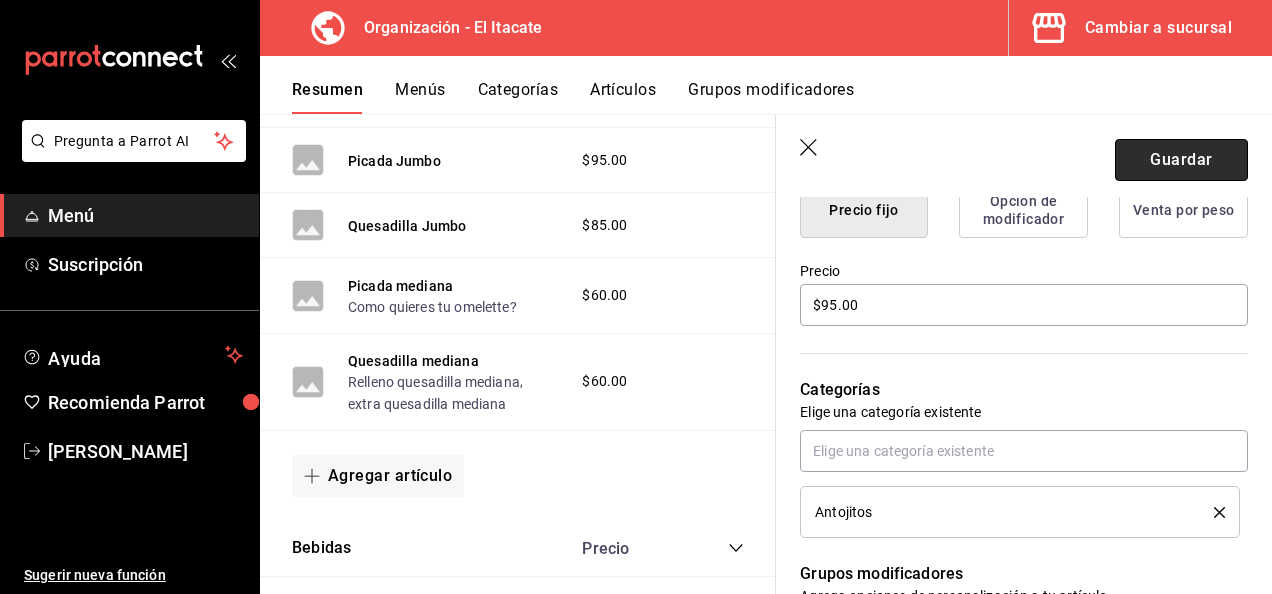 click on "Guardar" at bounding box center [1181, 160] 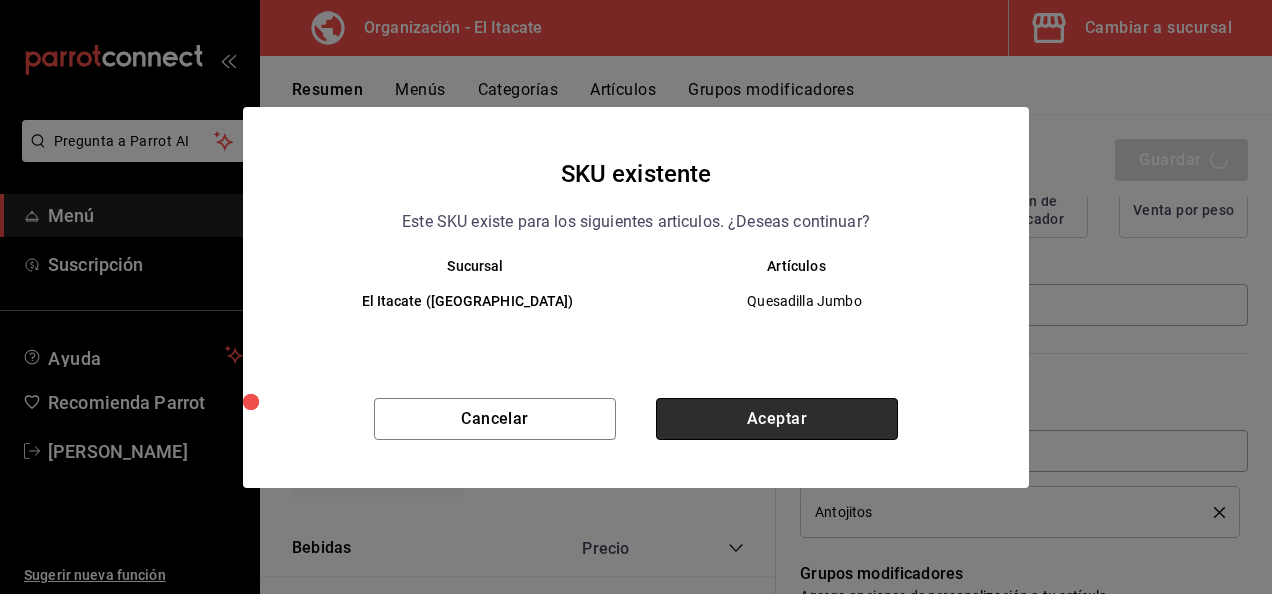 click on "Aceptar" at bounding box center [777, 419] 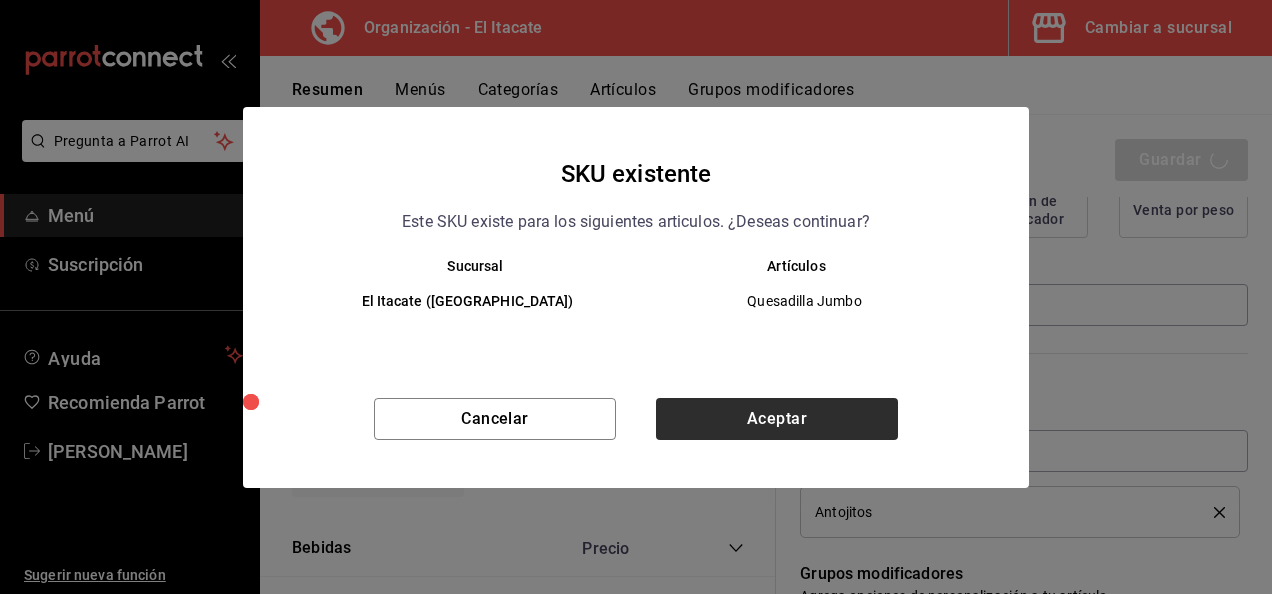 type on "x" 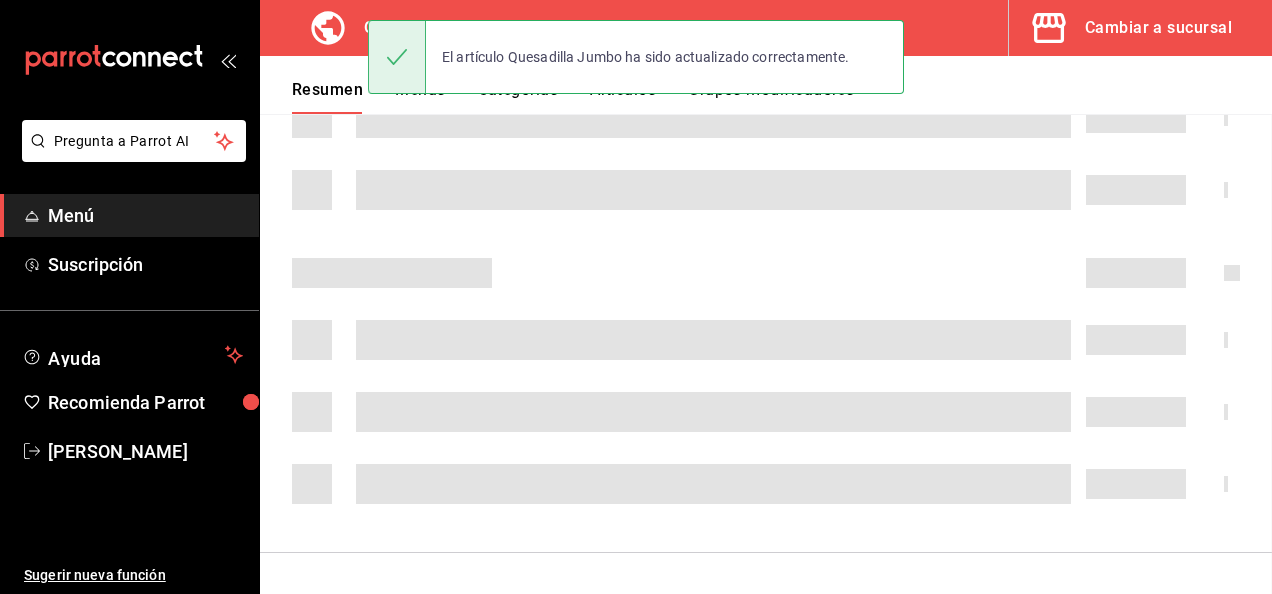 scroll, scrollTop: 0, scrollLeft: 0, axis: both 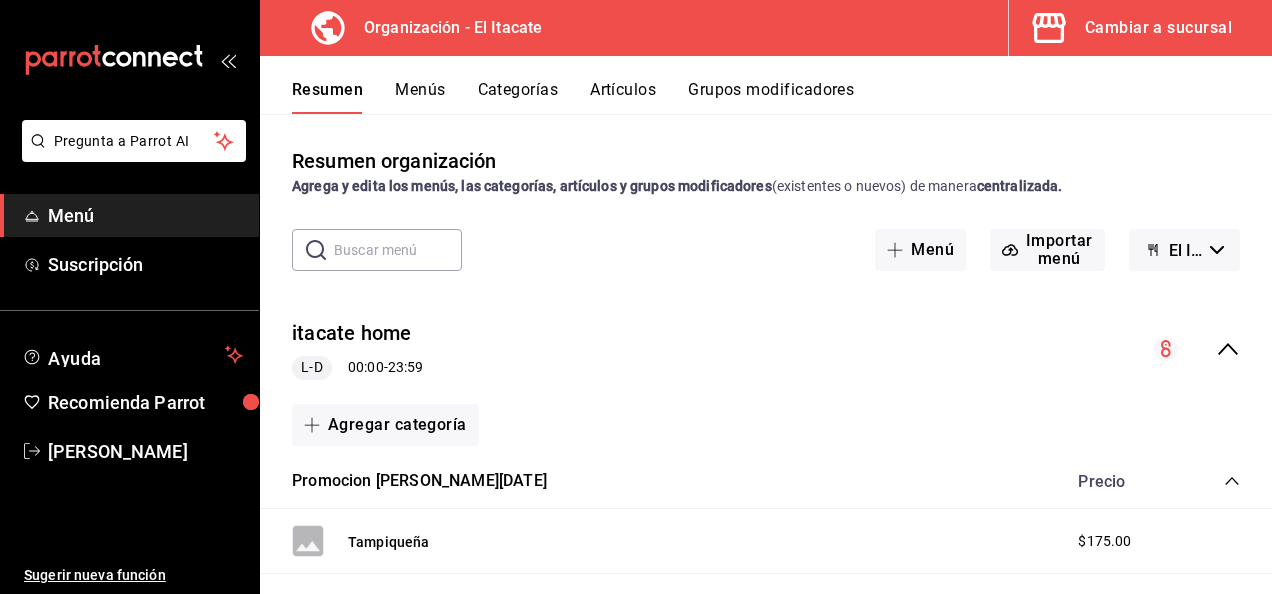 click on "Menús" at bounding box center (420, 97) 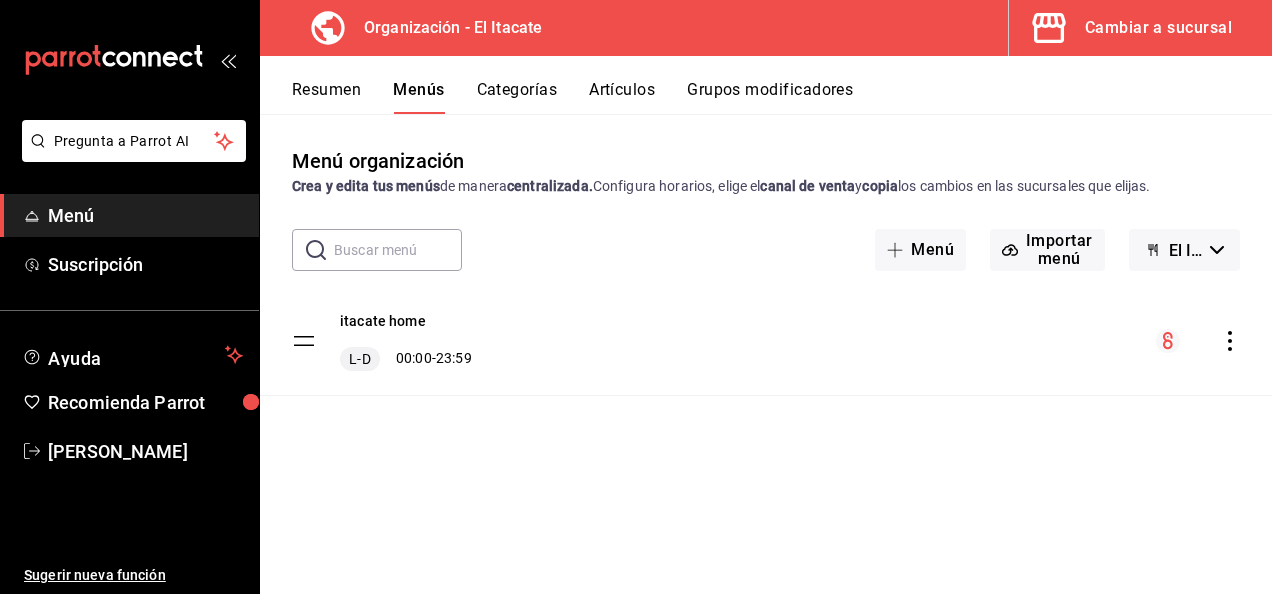 click on "Categorías" at bounding box center (517, 97) 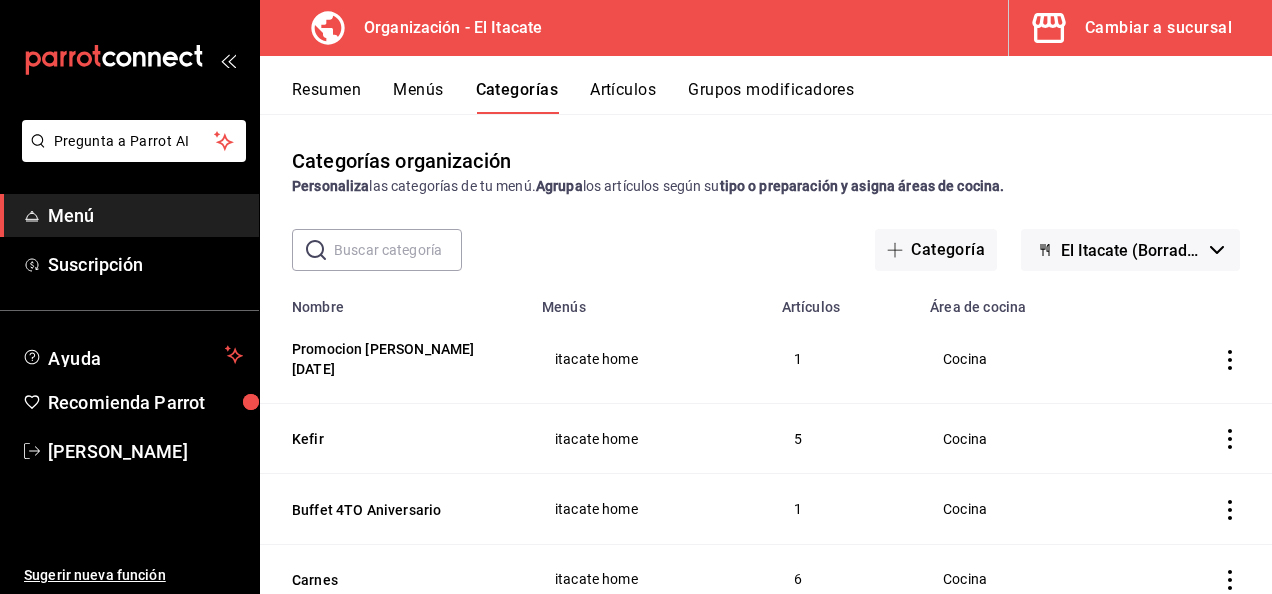 click on "Resumen" at bounding box center (326, 97) 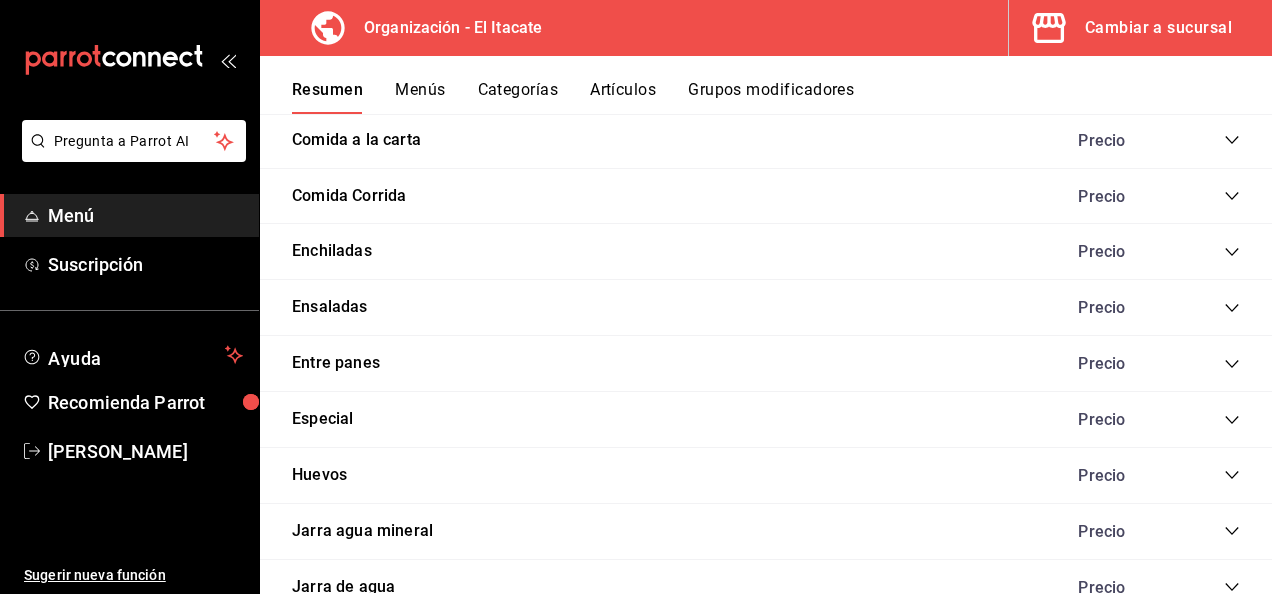 scroll, scrollTop: 1305, scrollLeft: 0, axis: vertical 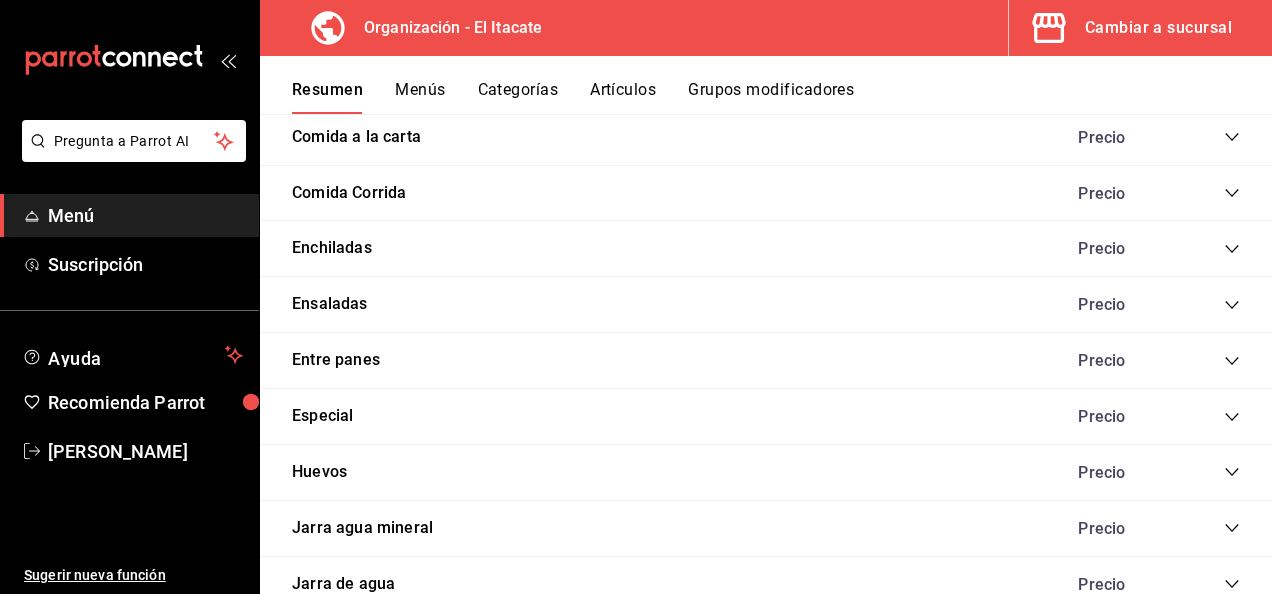 click 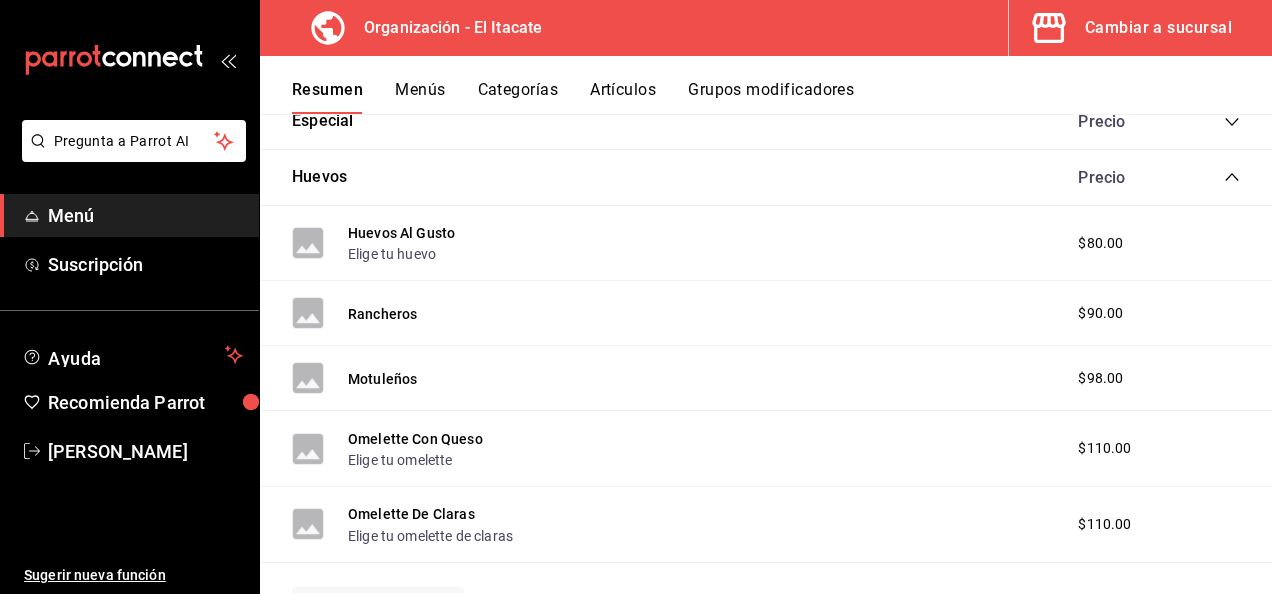 scroll, scrollTop: 1610, scrollLeft: 0, axis: vertical 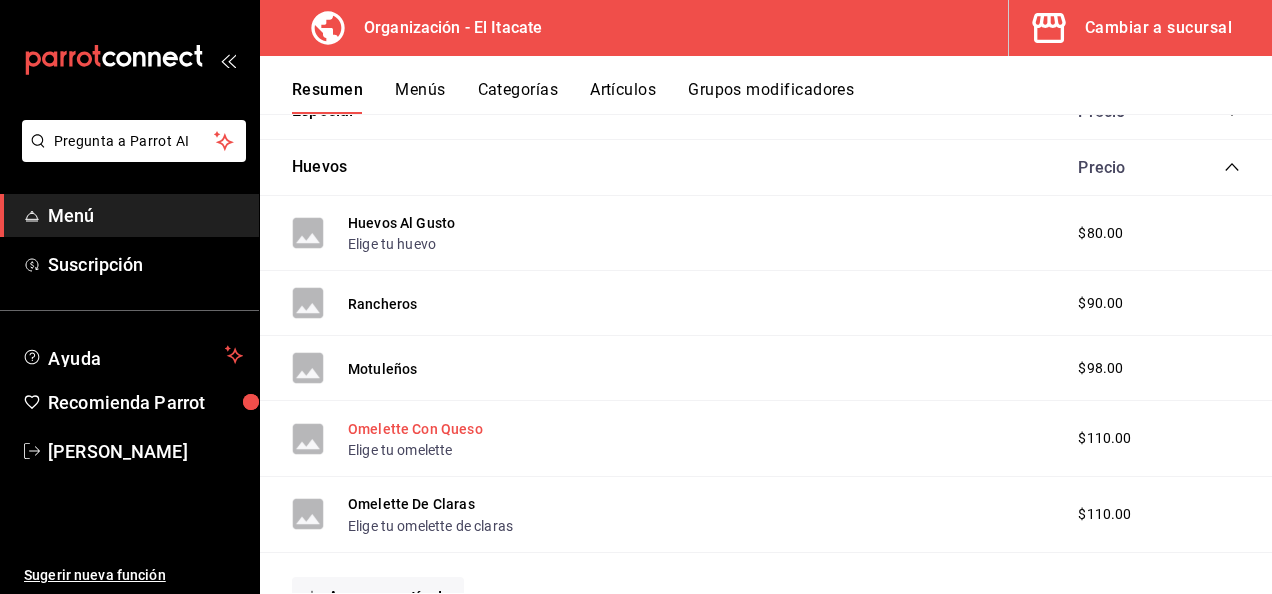 click on "Omelette Con Queso" at bounding box center [415, 429] 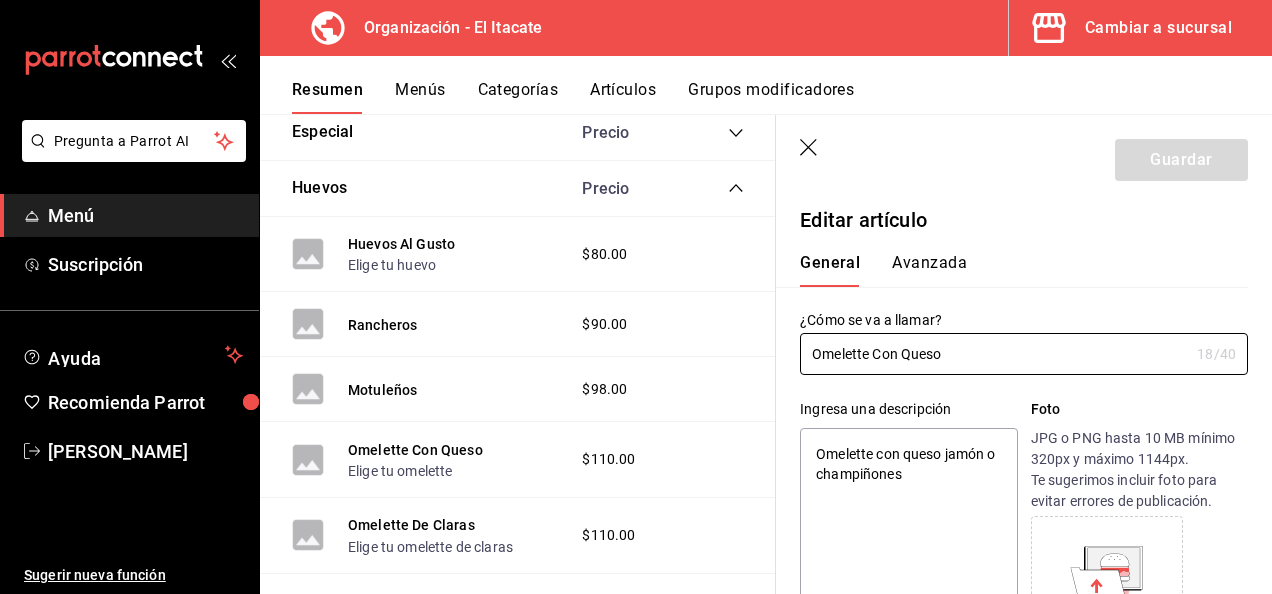 type on "x" 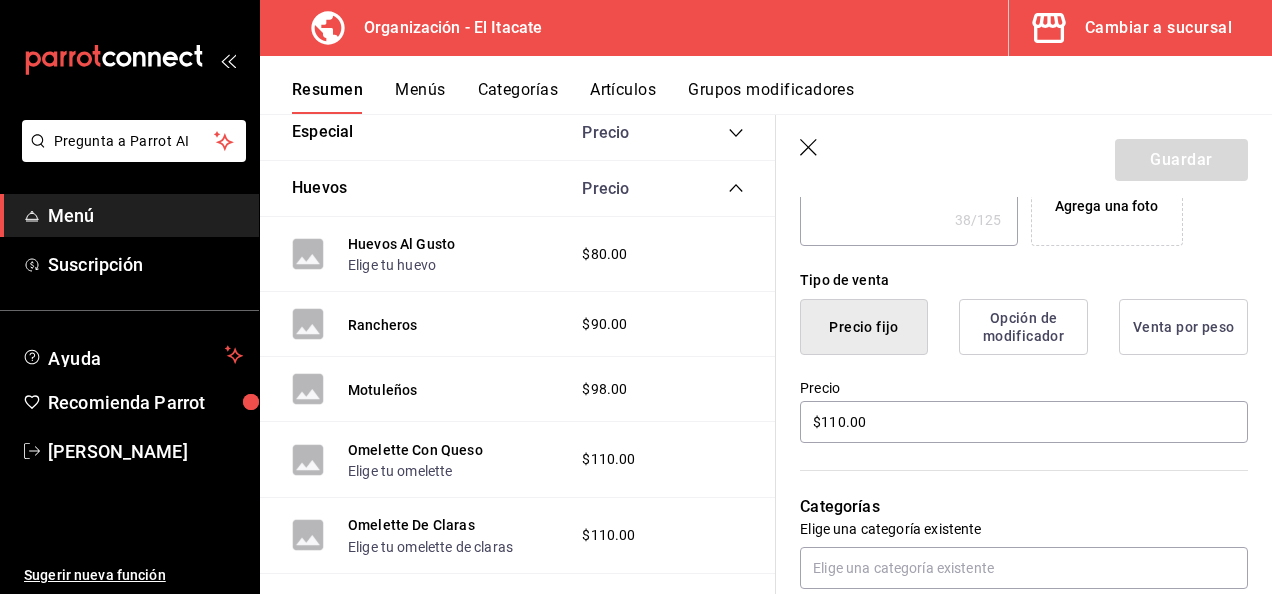scroll, scrollTop: 425, scrollLeft: 0, axis: vertical 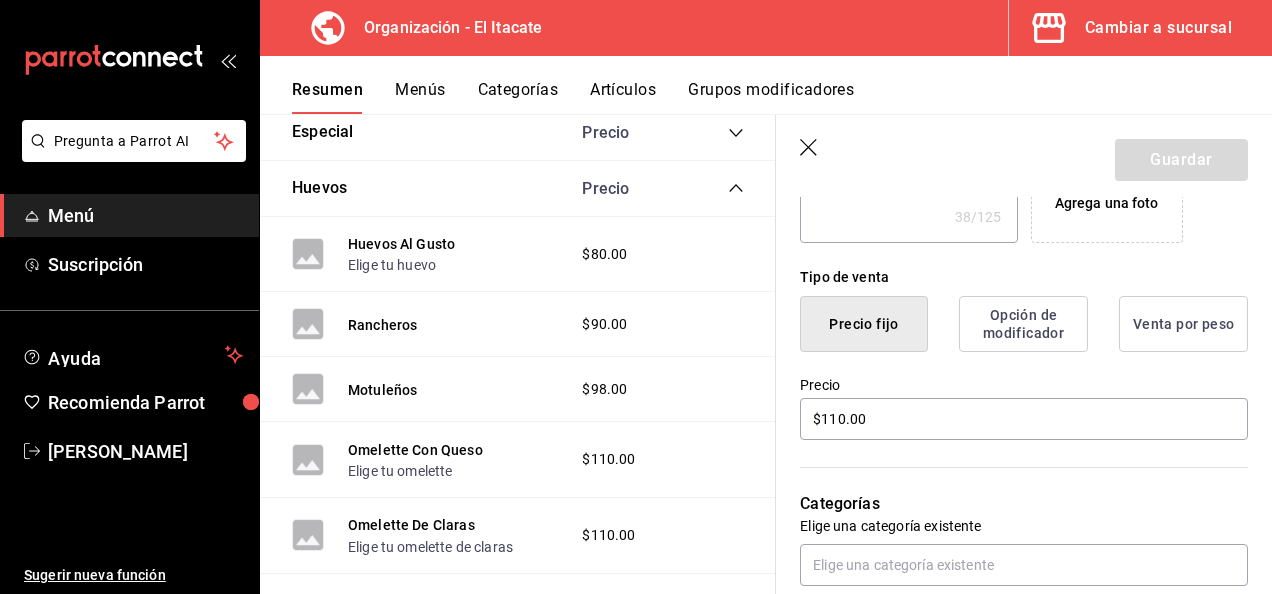 click on "Guardar" at bounding box center (1024, 156) 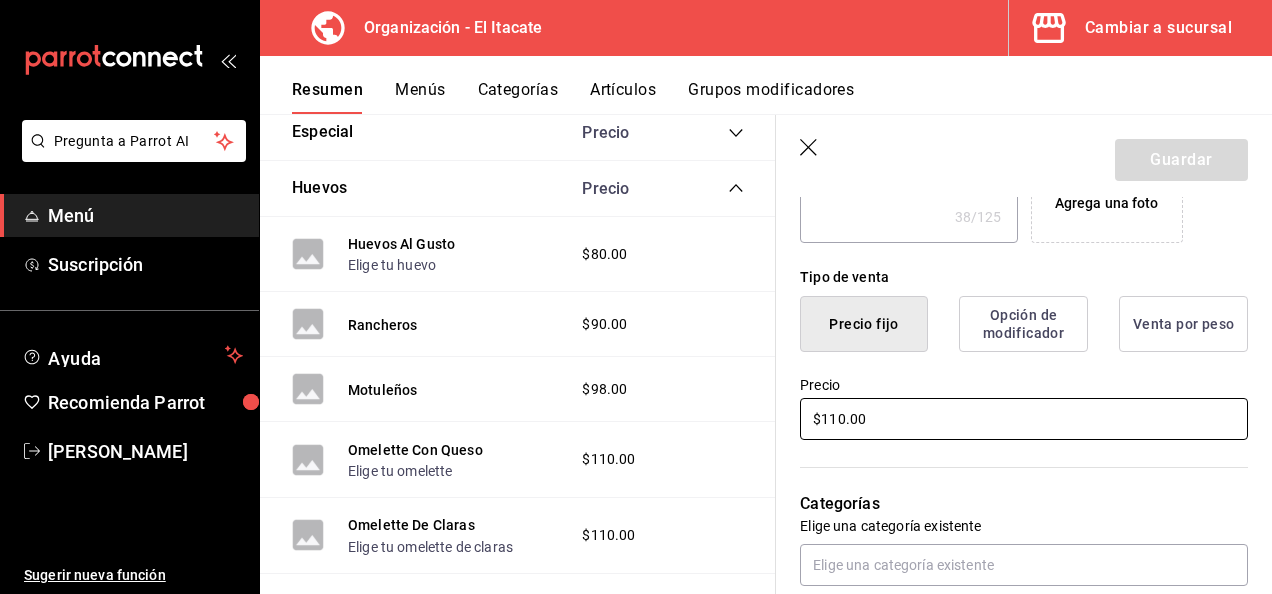 click on "$110.00" at bounding box center [1024, 419] 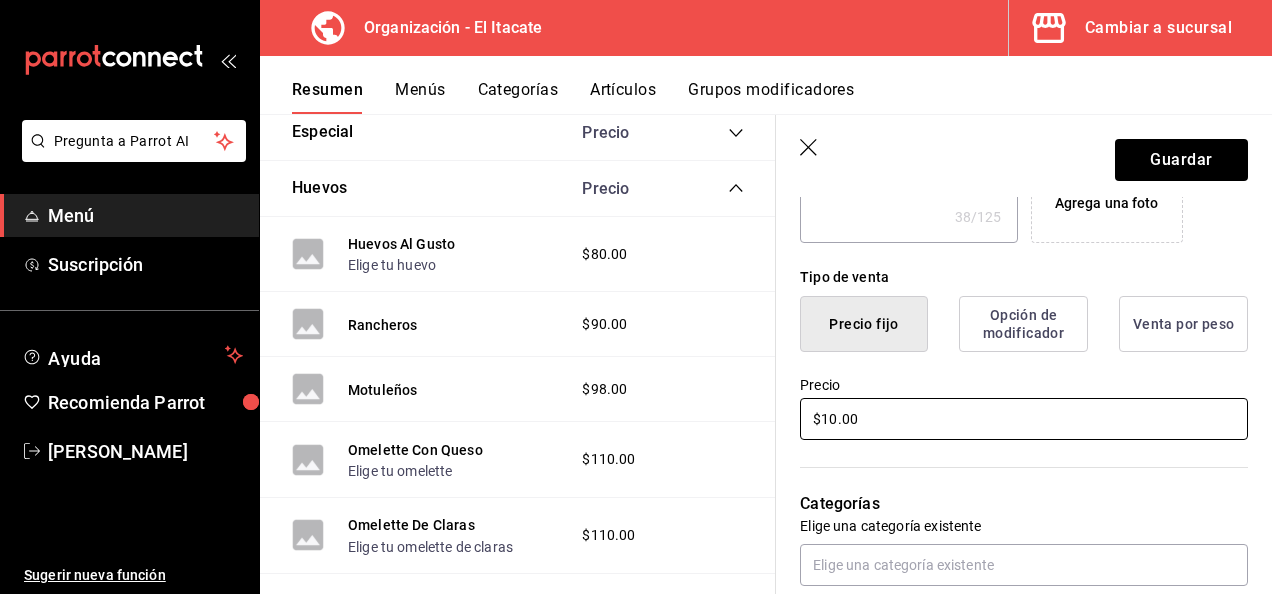type on "x" 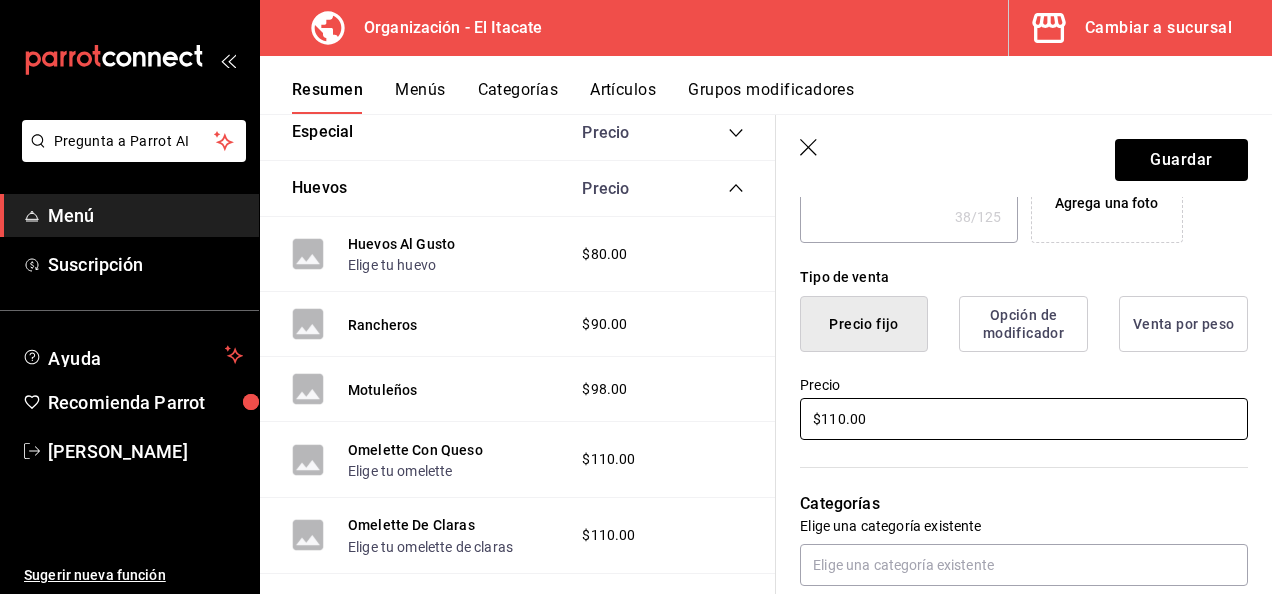 type on "x" 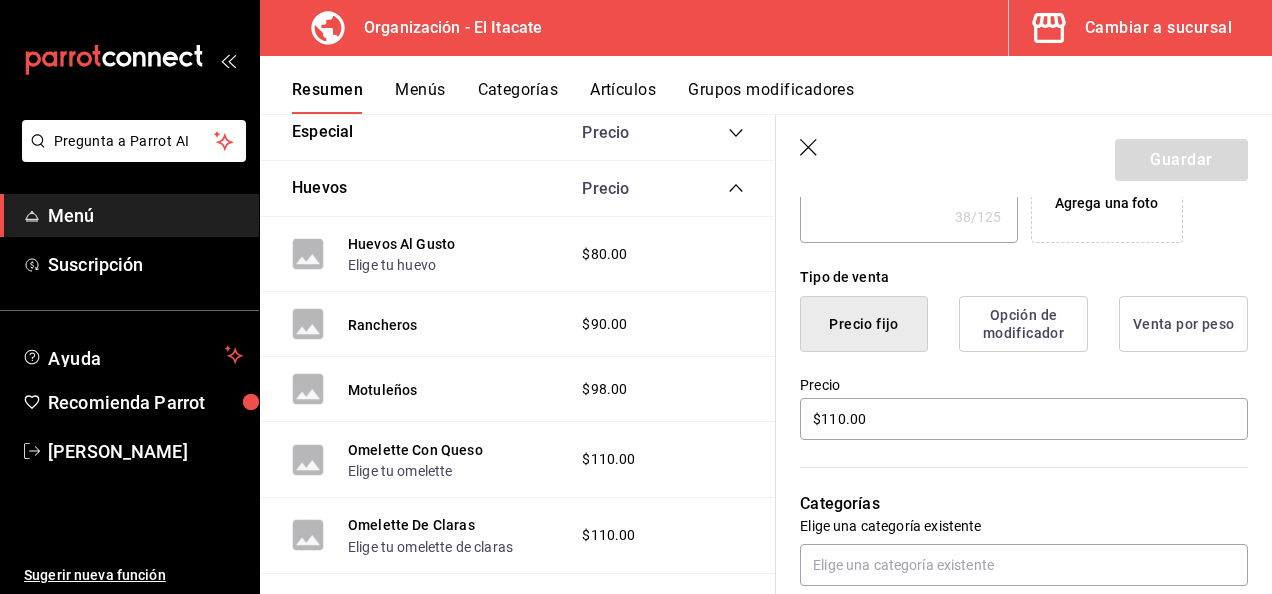 click 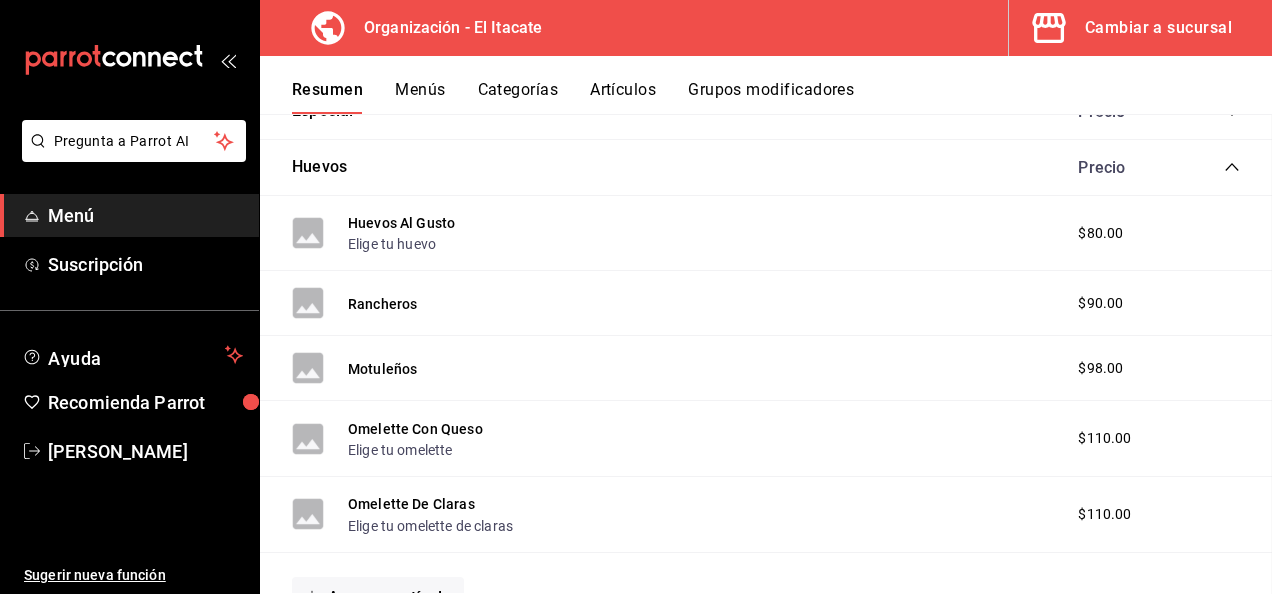 scroll, scrollTop: 0, scrollLeft: 0, axis: both 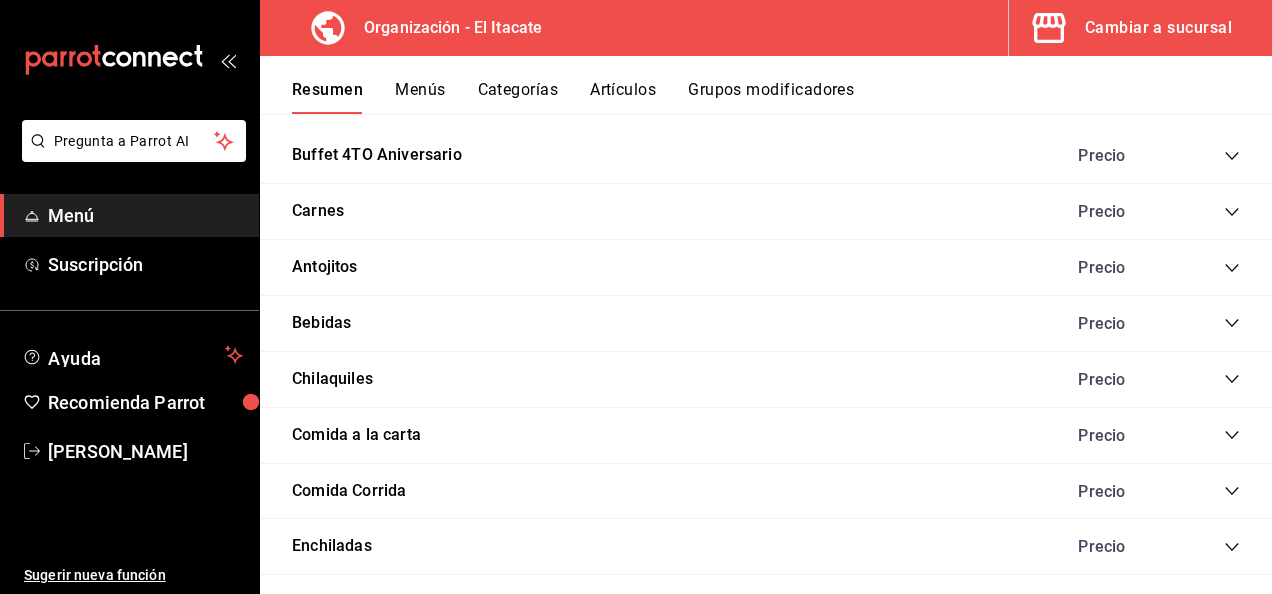 click 